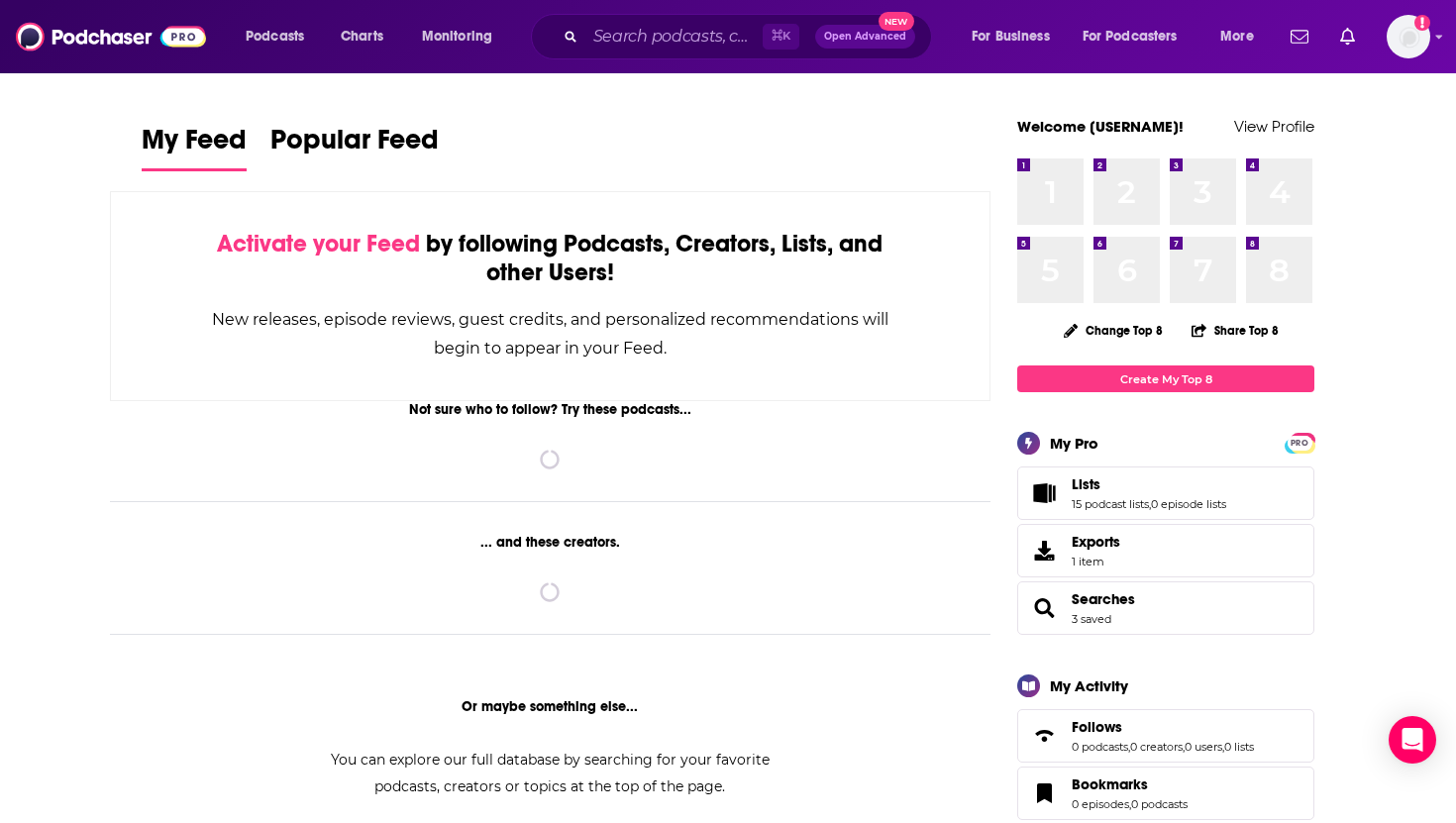 scroll, scrollTop: 0, scrollLeft: 0, axis: both 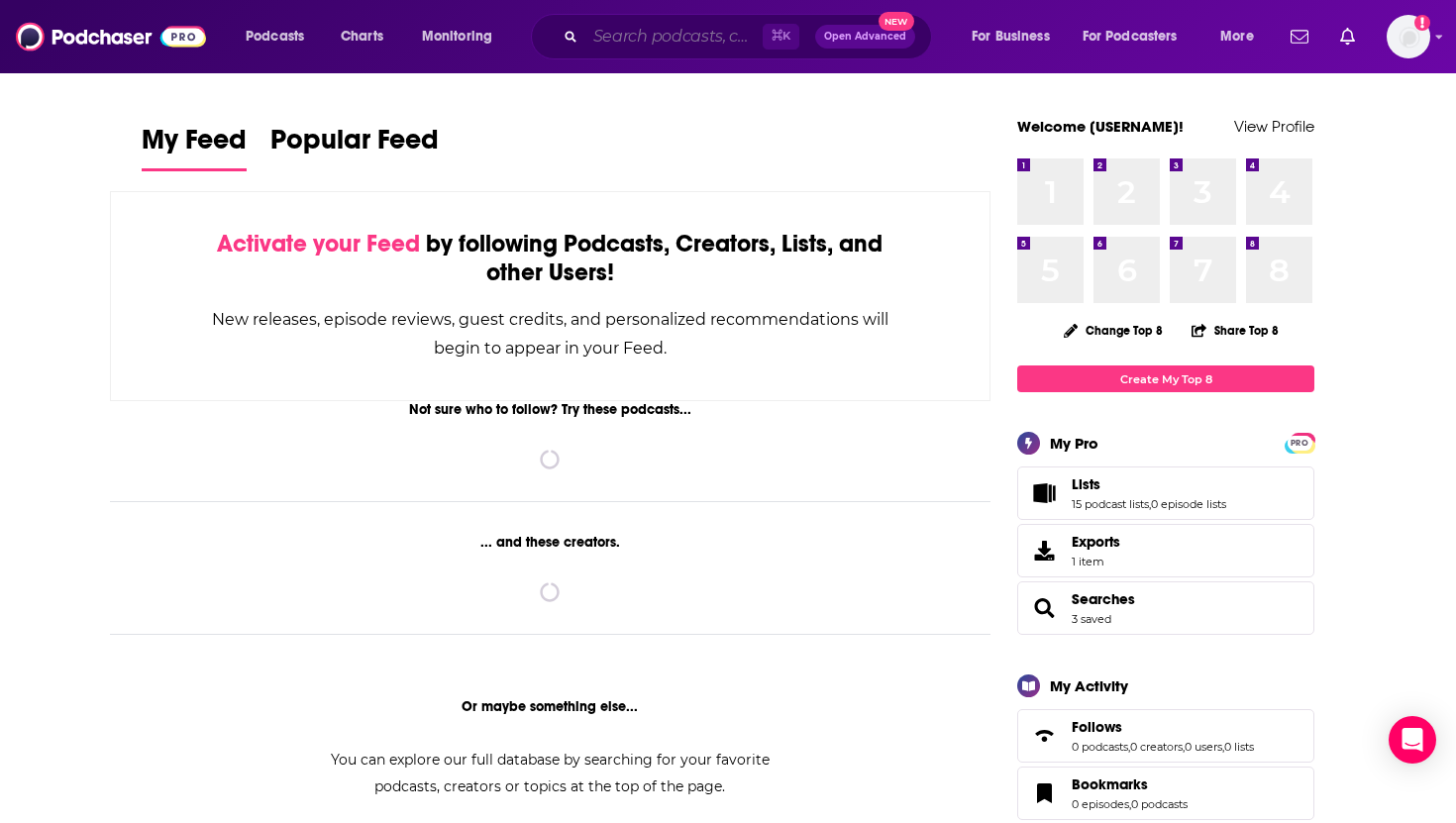 click at bounding box center (674, 37) 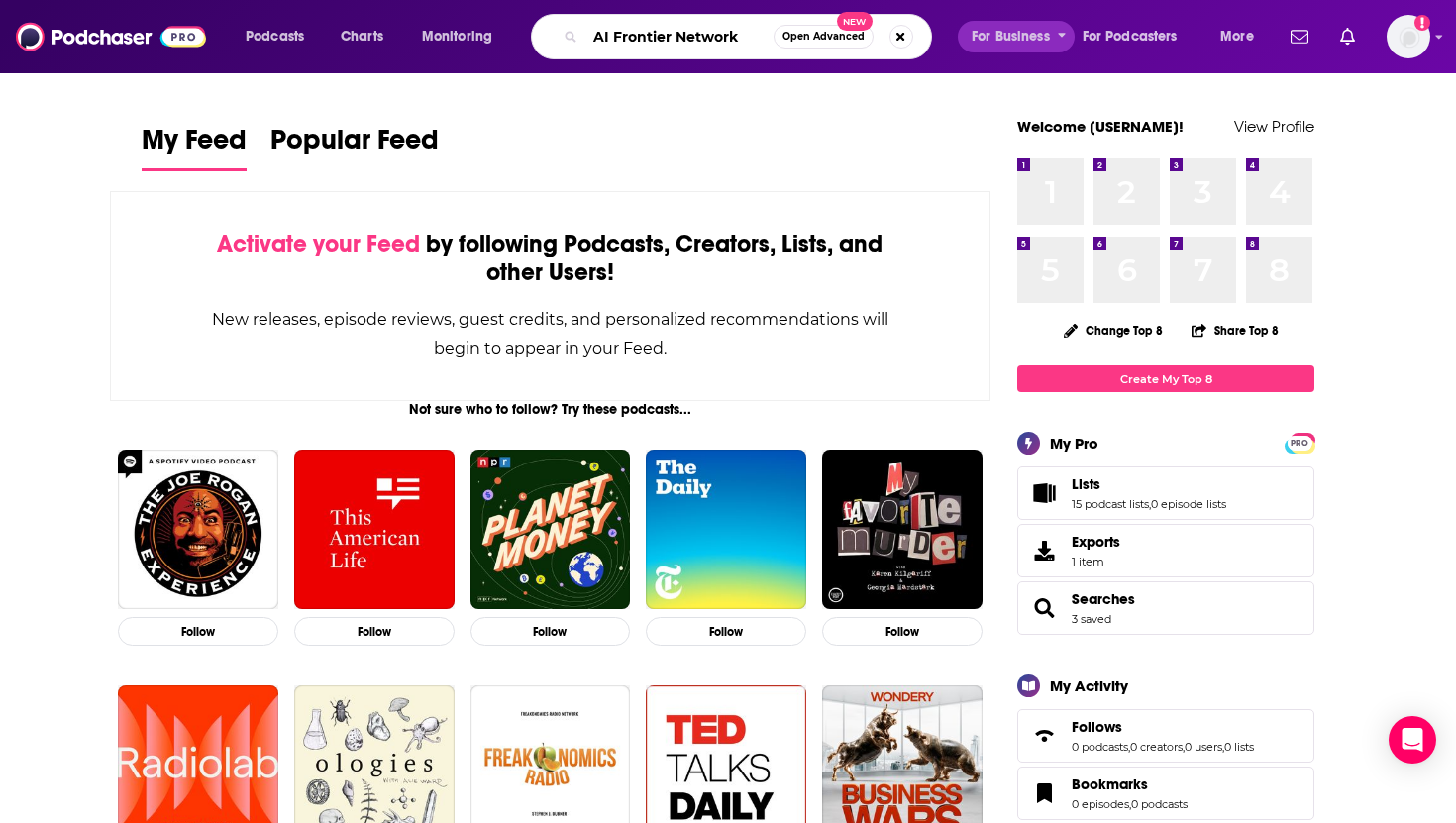 type on "AI Frontier Network" 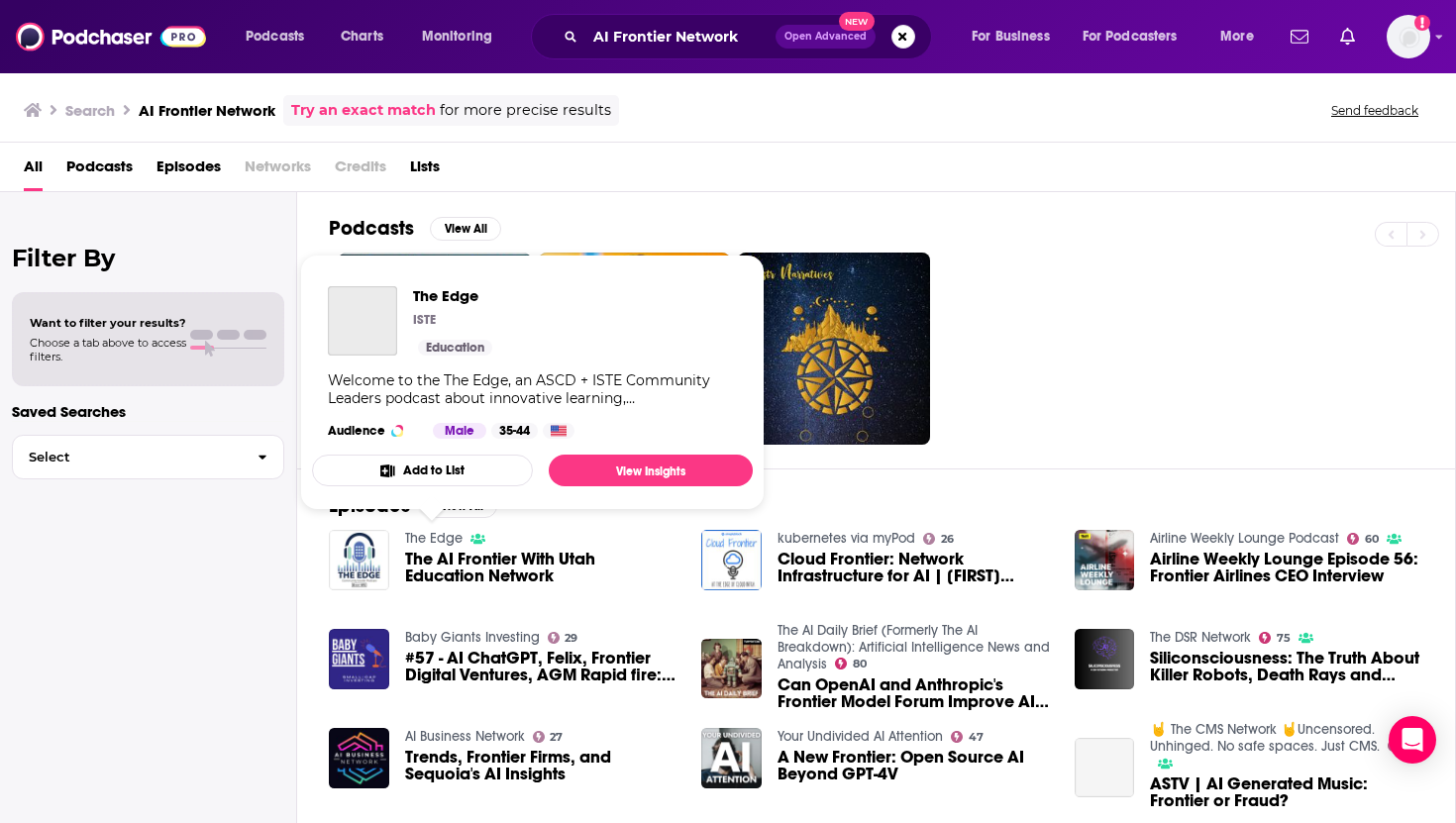 click on "The Edge" at bounding box center (434, 538) 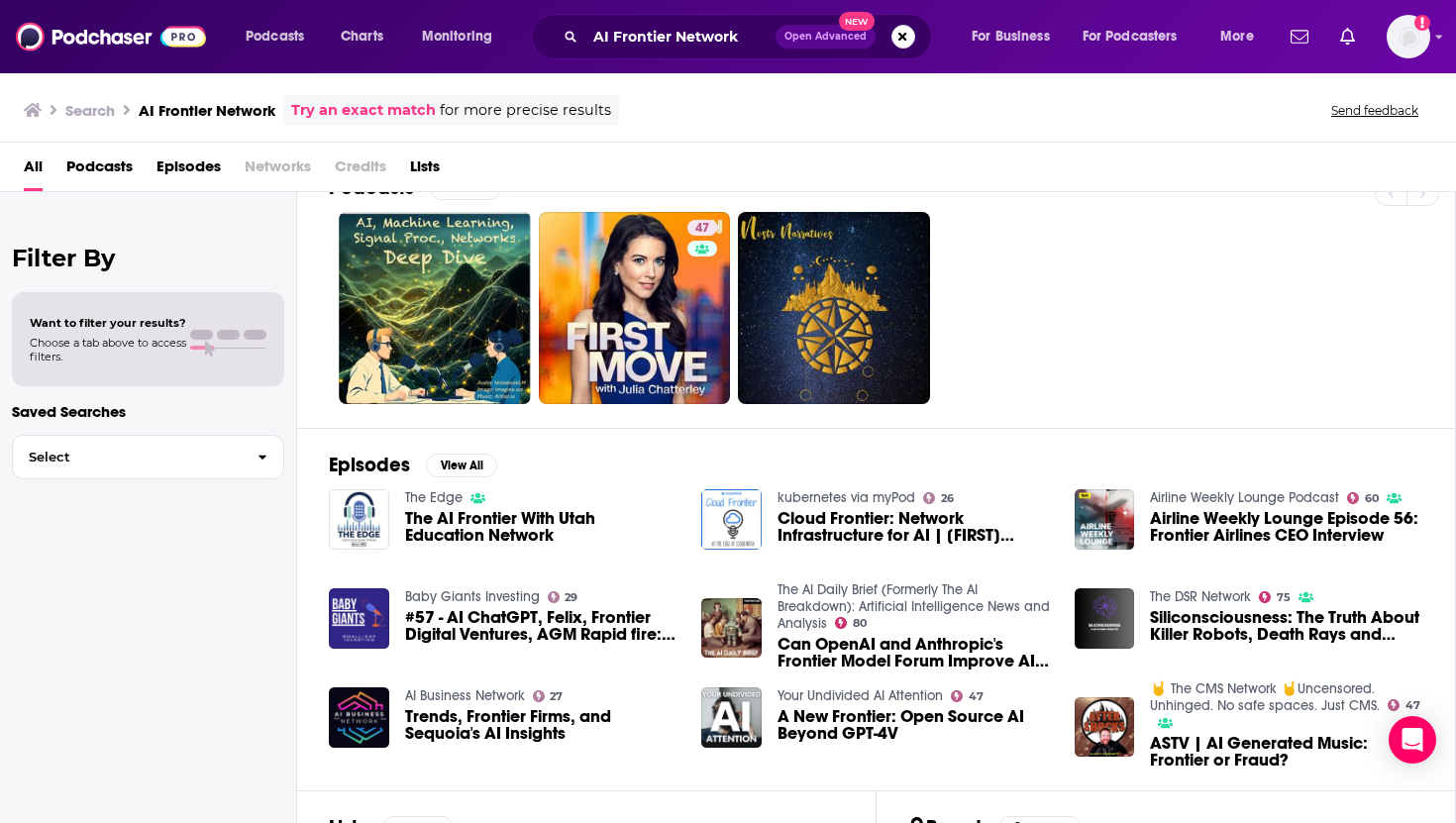 scroll, scrollTop: 0, scrollLeft: 0, axis: both 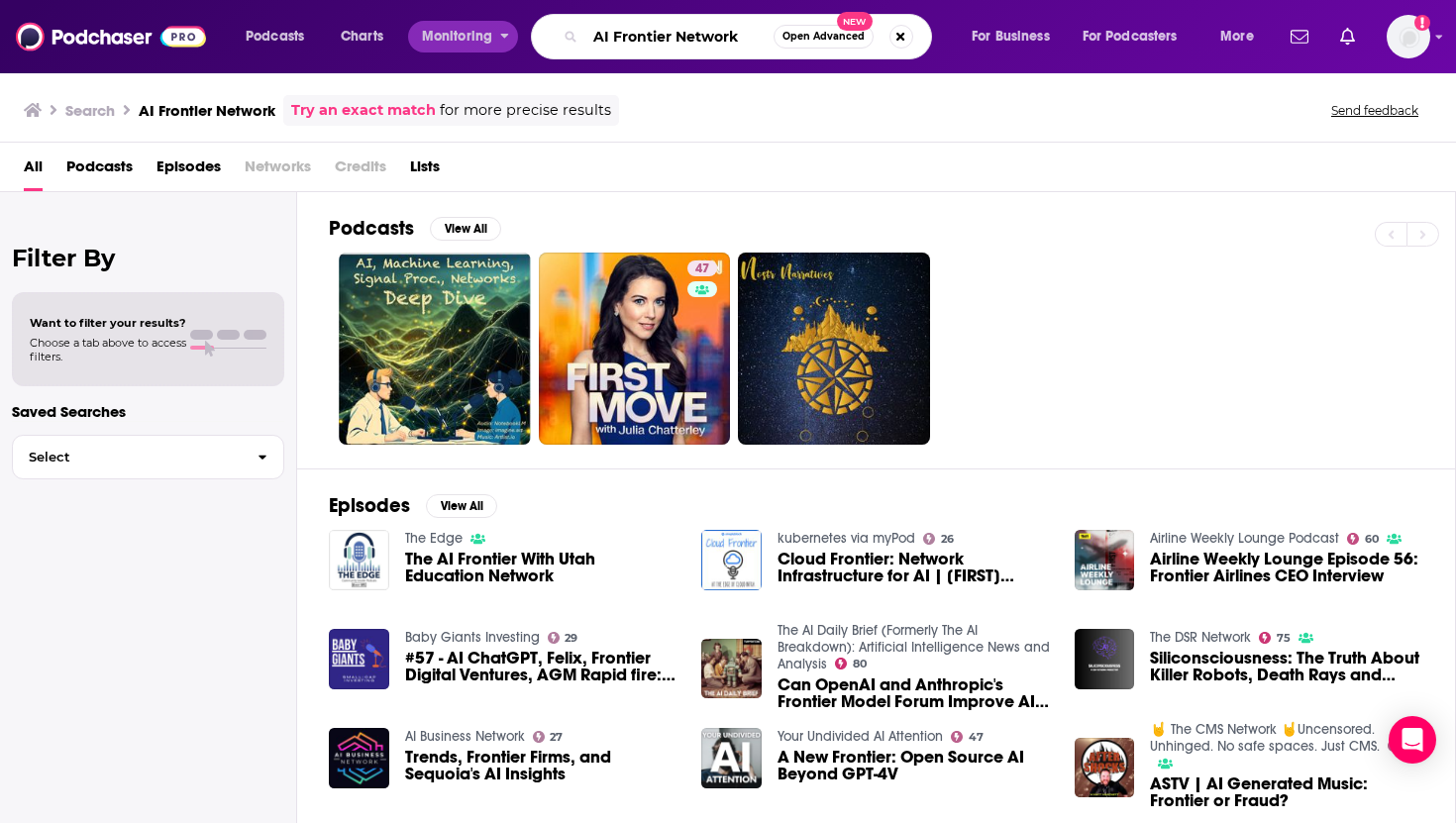 drag, startPoint x: 745, startPoint y: 47, endPoint x: 480, endPoint y: 43, distance: 265.03019 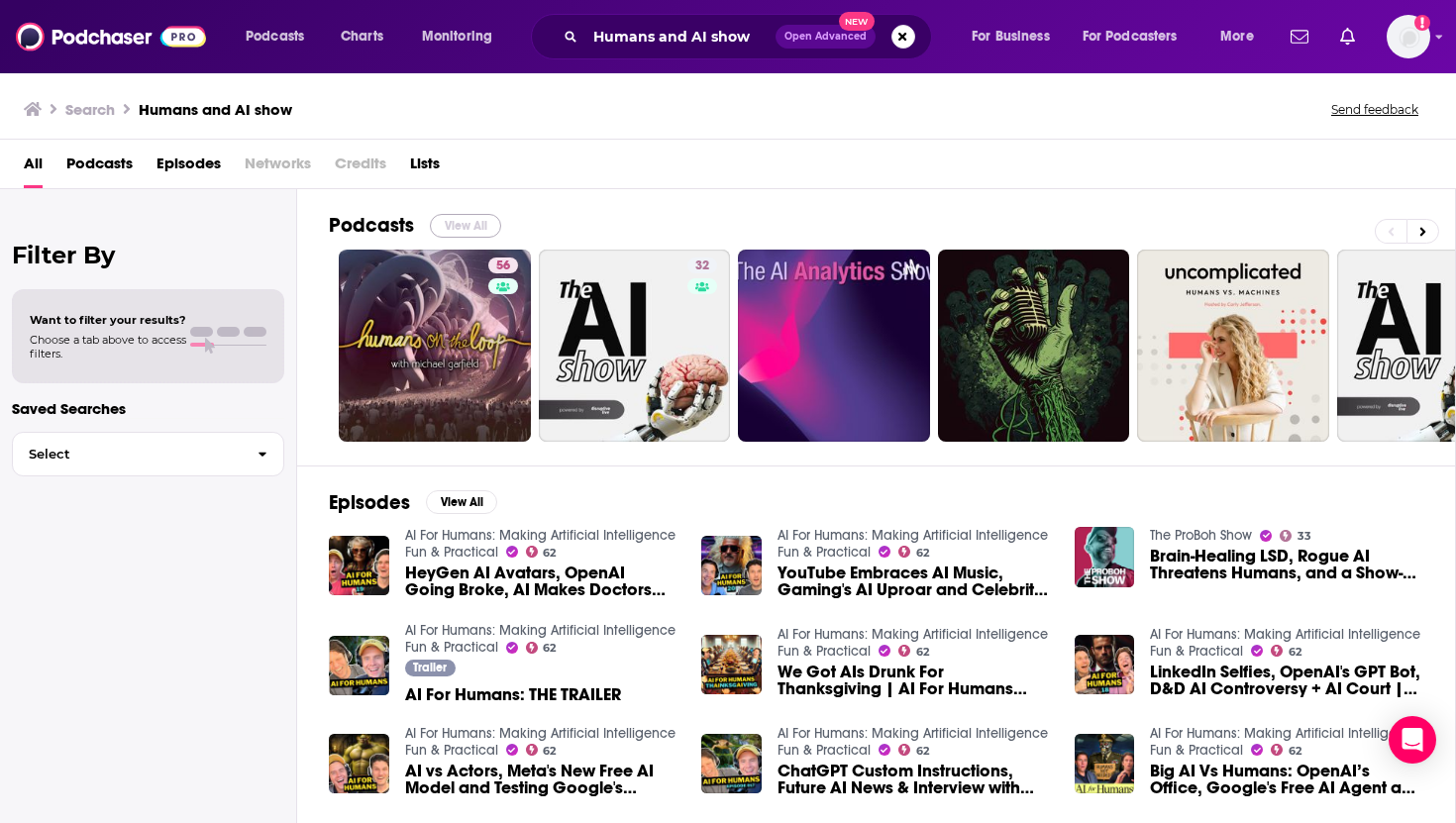 click on "View All" at bounding box center (466, 226) 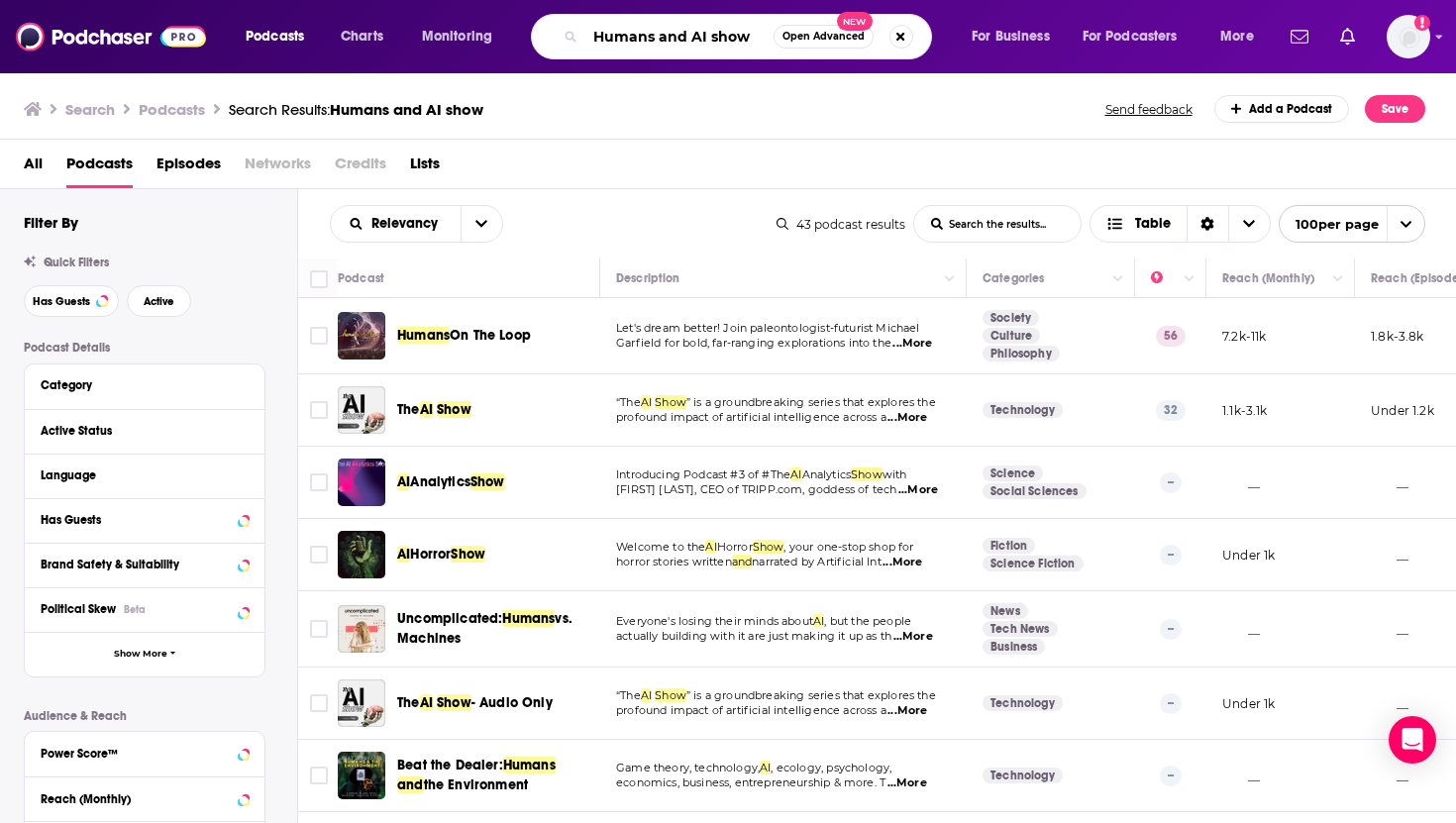 click on "Humans and AI show" at bounding box center (679, 37) 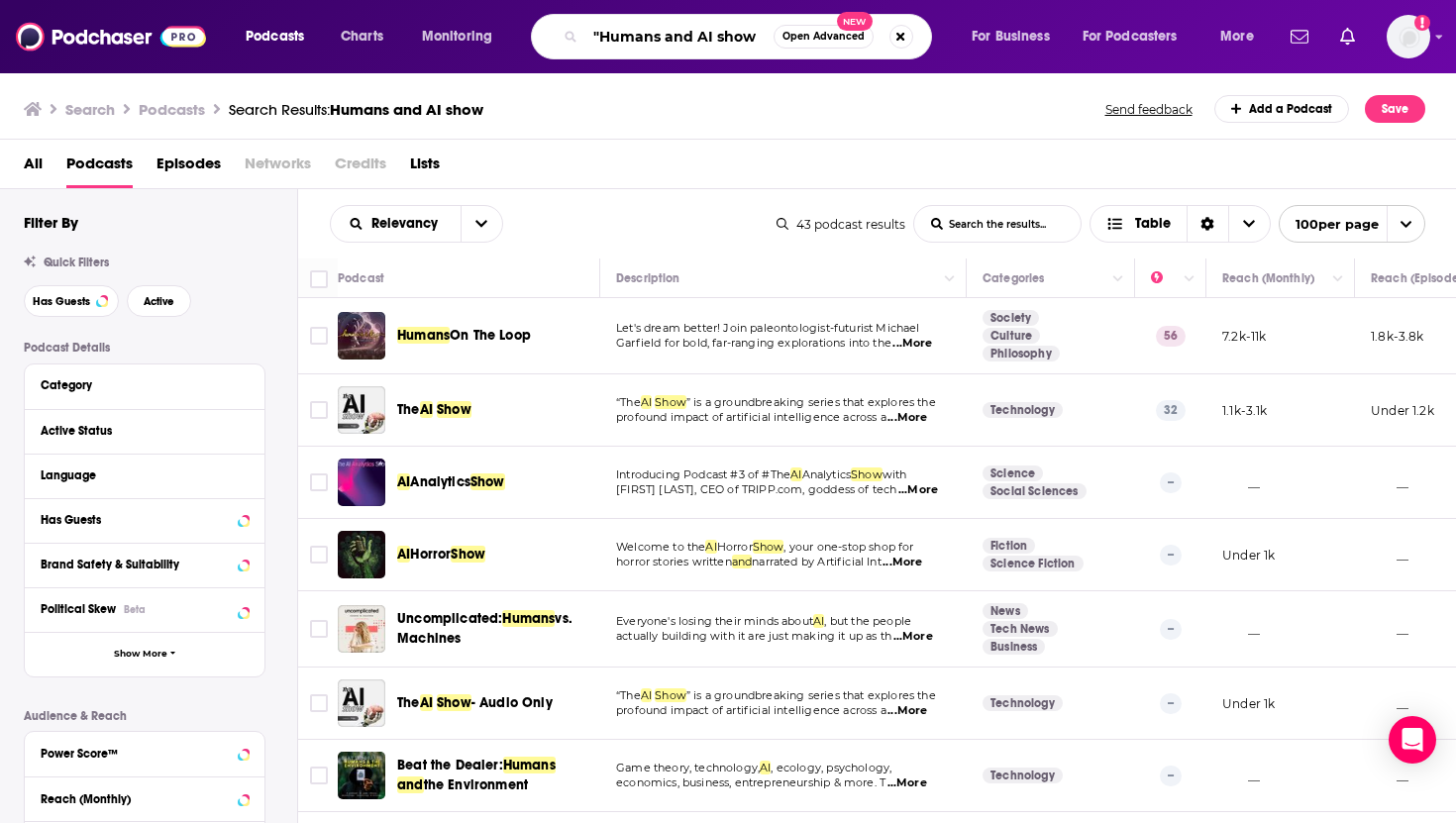 click on ""Humans and AI show" at bounding box center [679, 37] 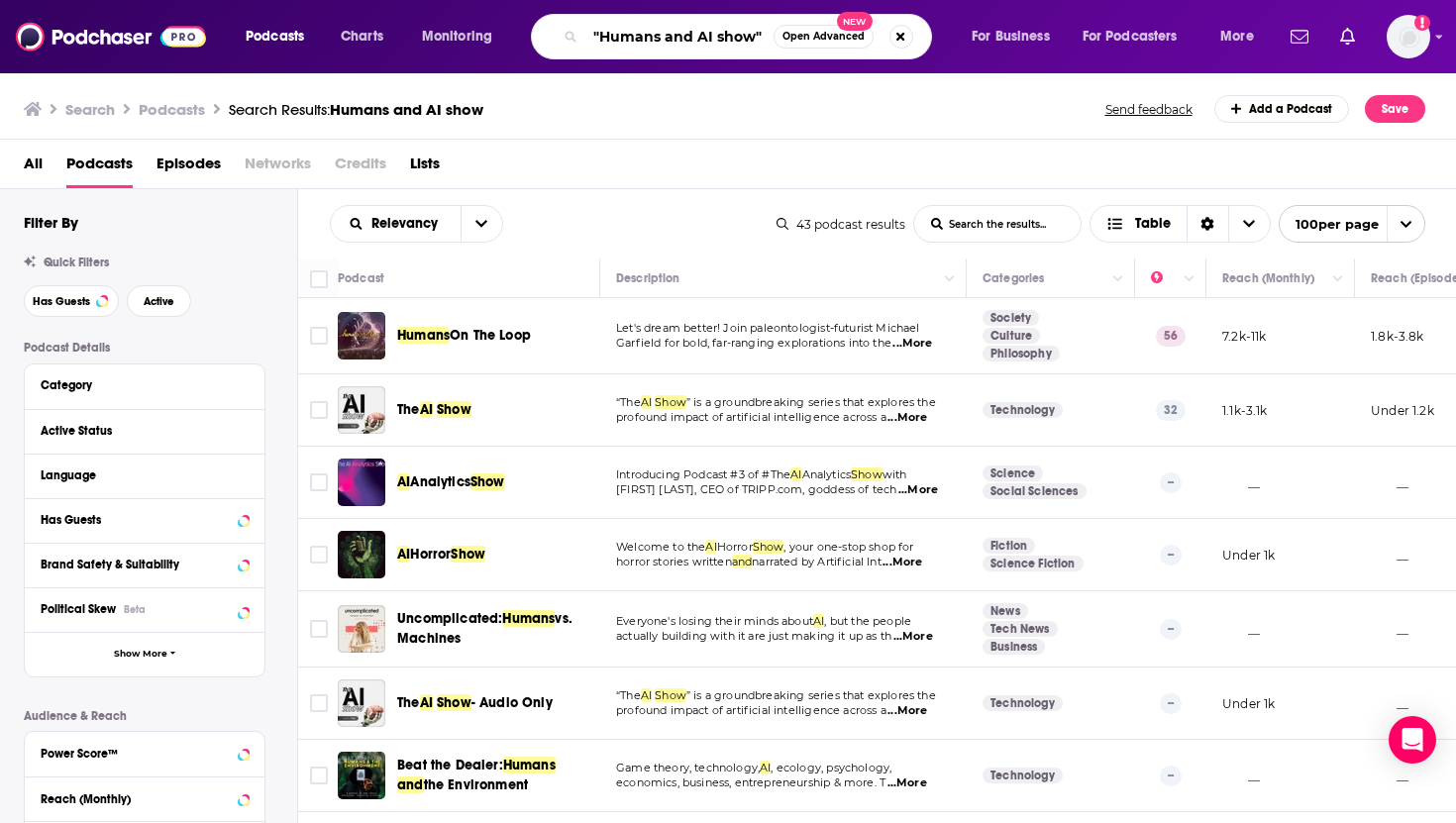 click on ""Humans and AI show"" at bounding box center (679, 37) 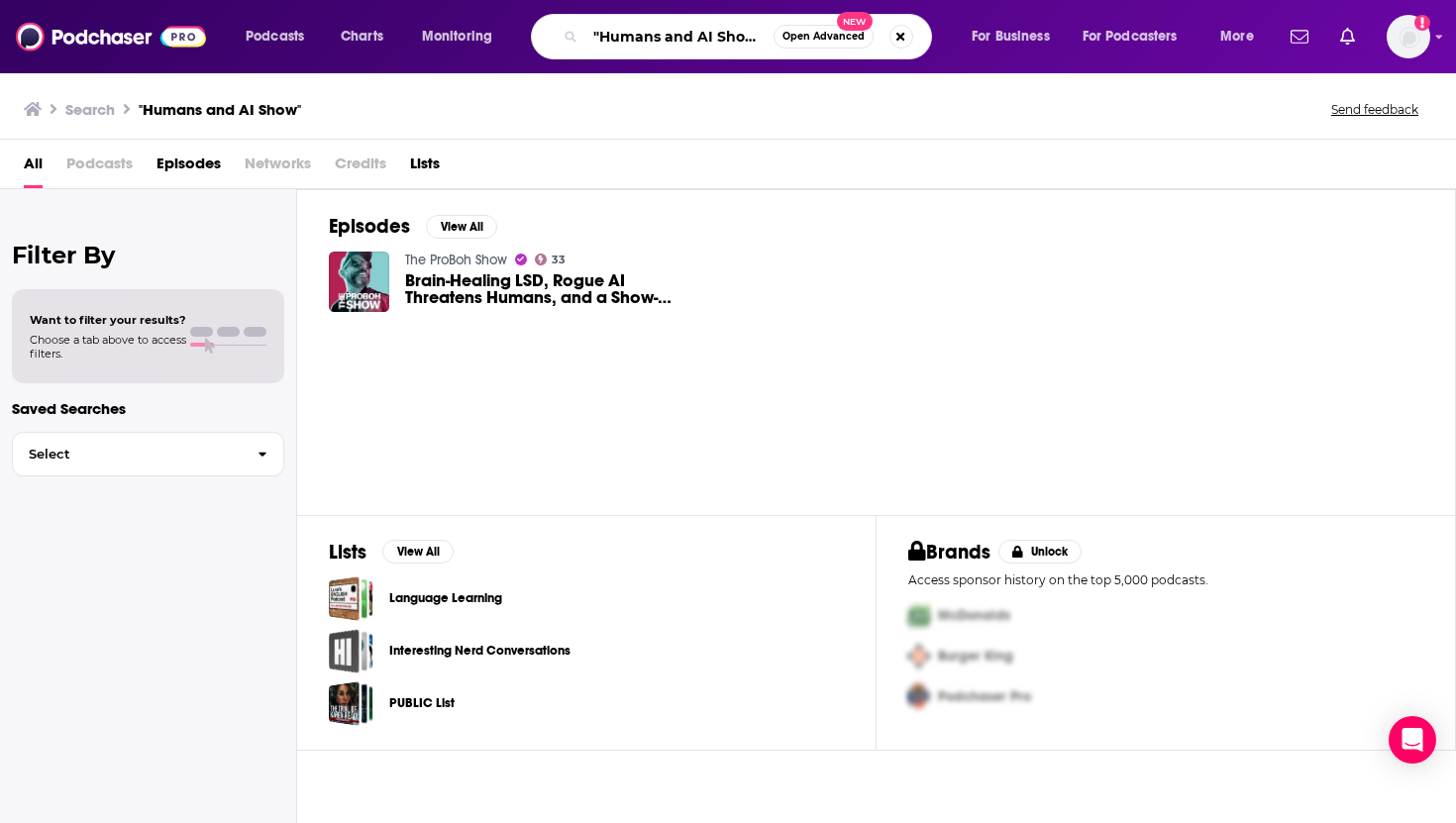 click on ""Humans and AI Show"" at bounding box center (679, 37) 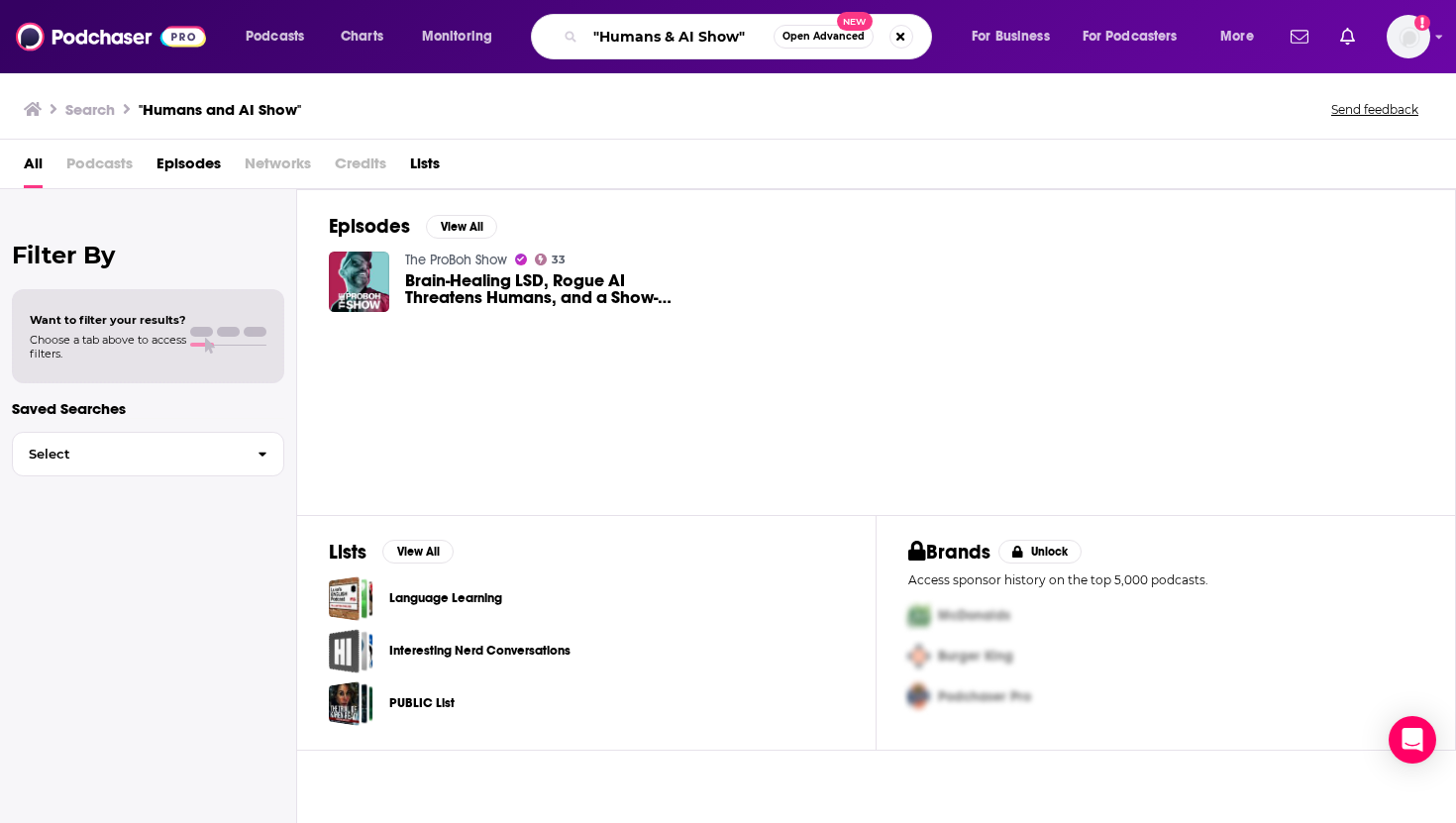 type on ""Humans & AI Show"" 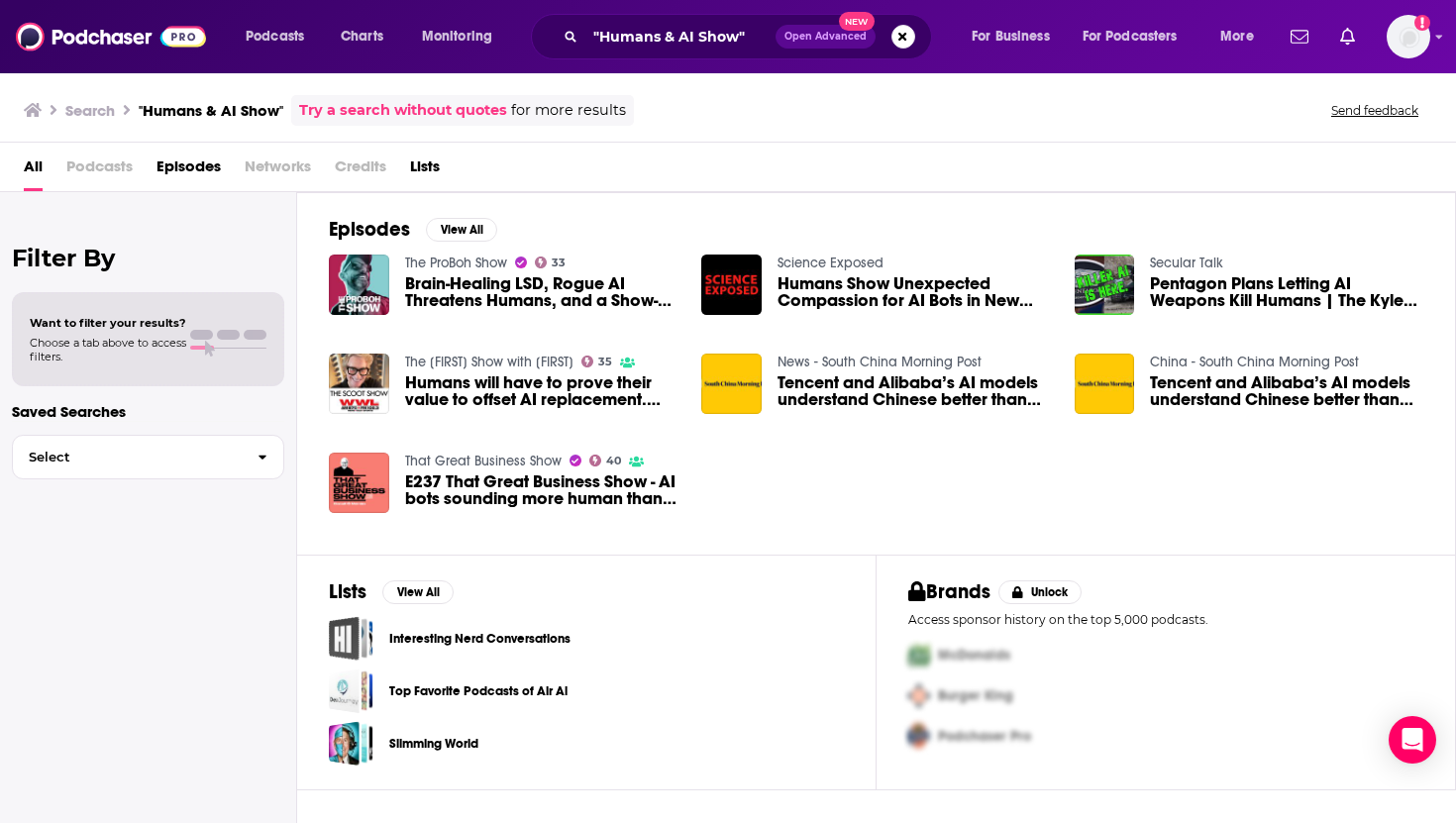 click on "Open Advanced" at bounding box center [825, 37] 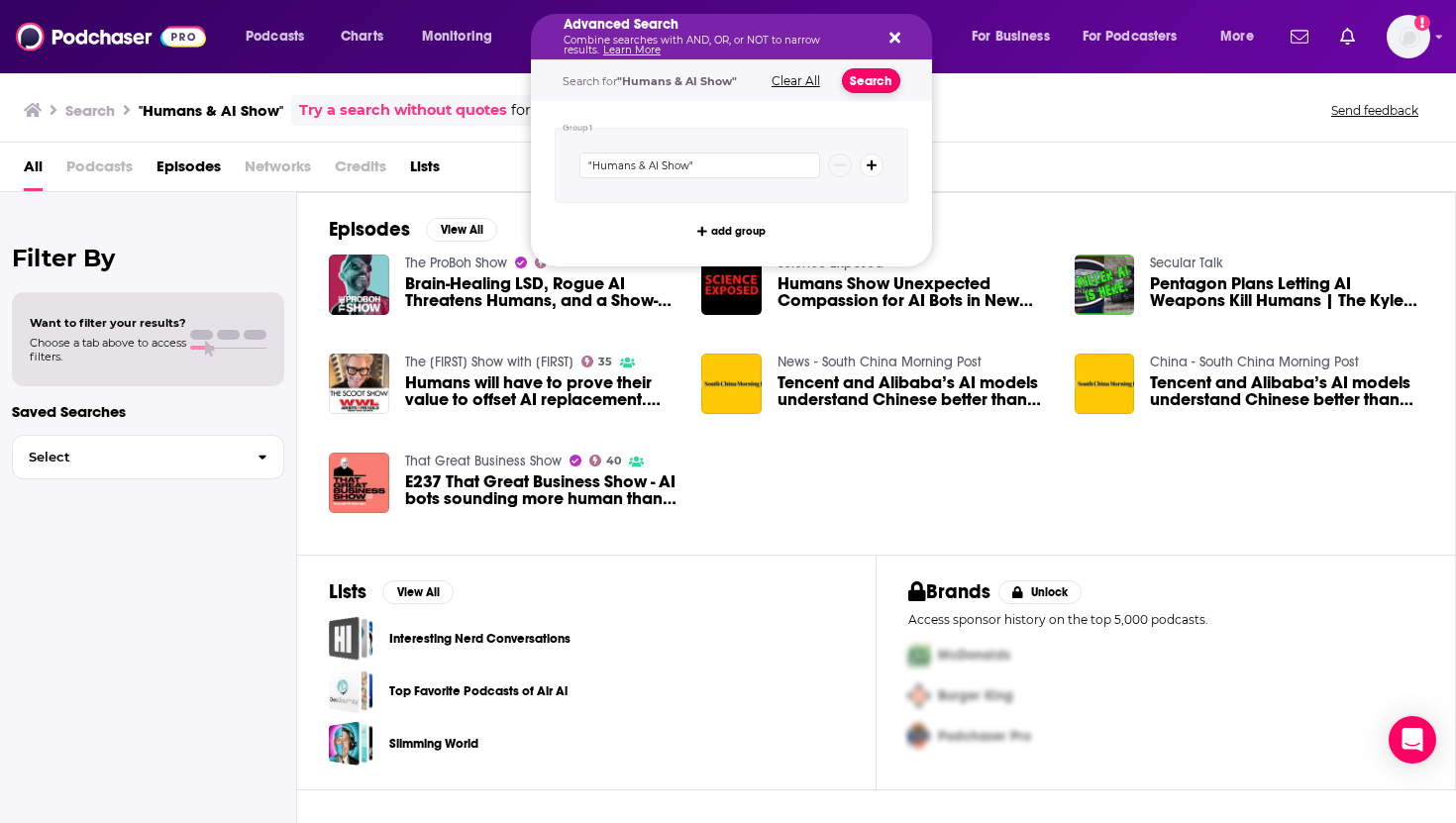 click on "Search" at bounding box center [871, 80] 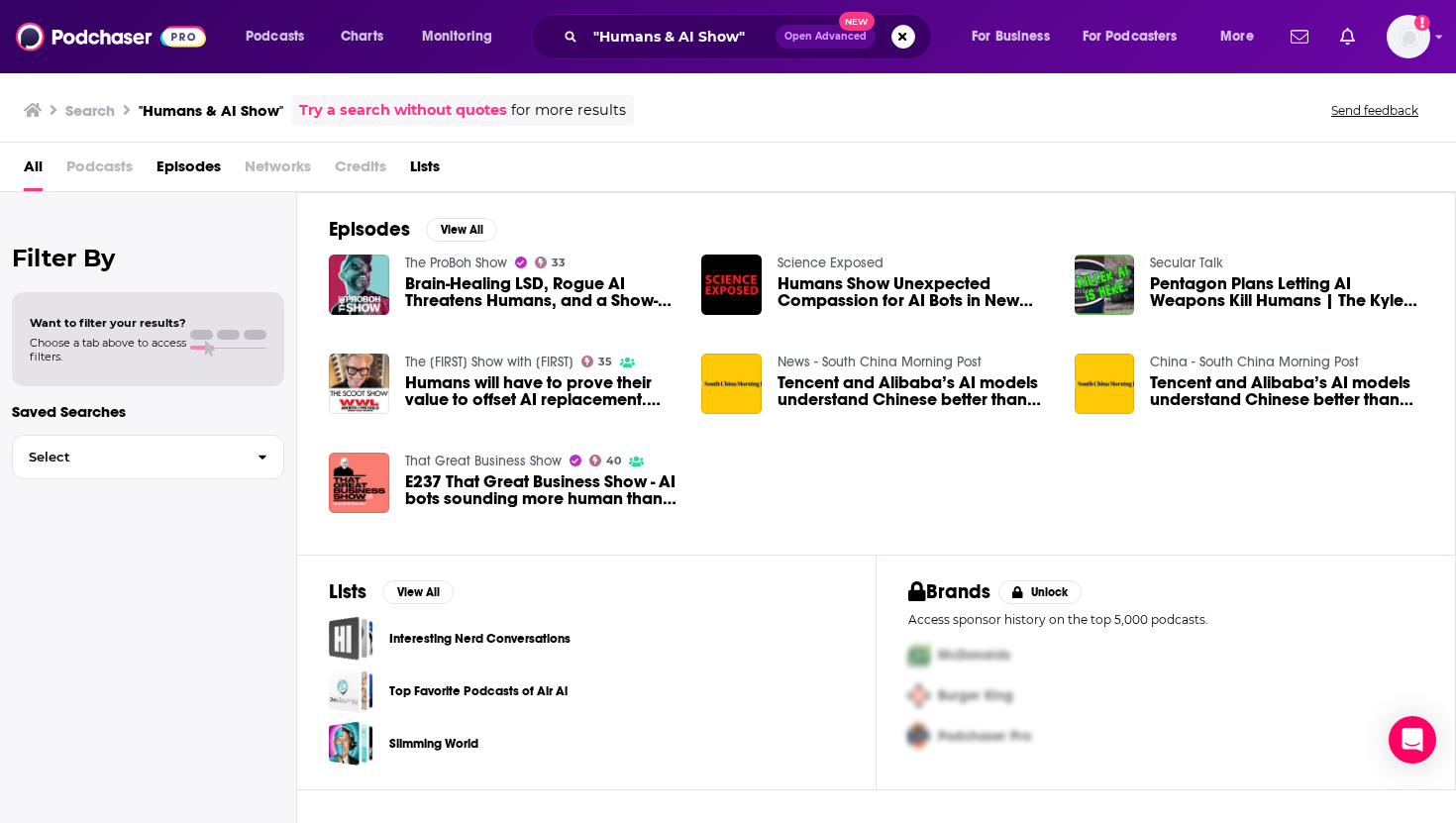 click on ""Humans & AI Show" Open Advanced New" at bounding box center [731, 37] 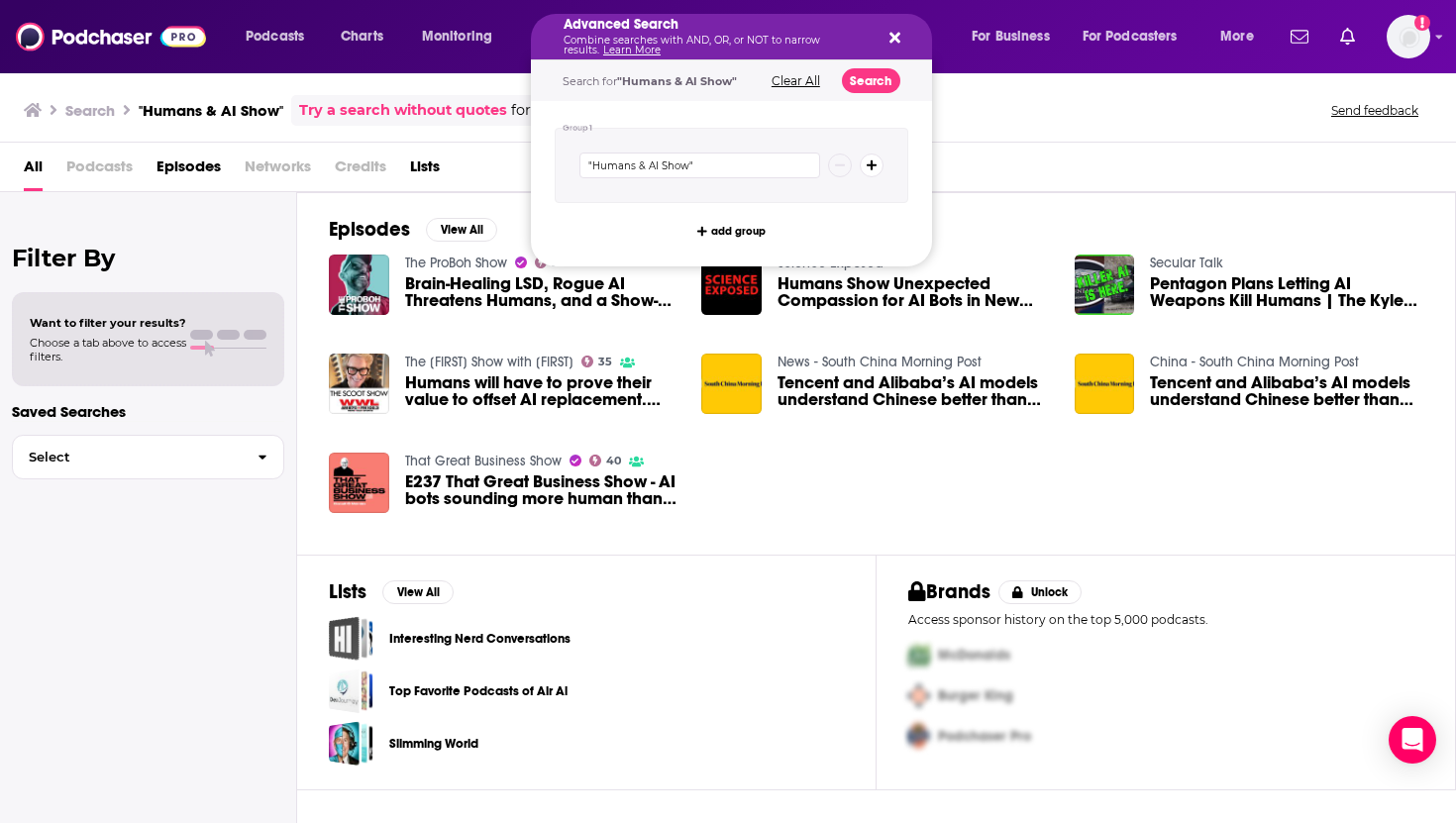 click 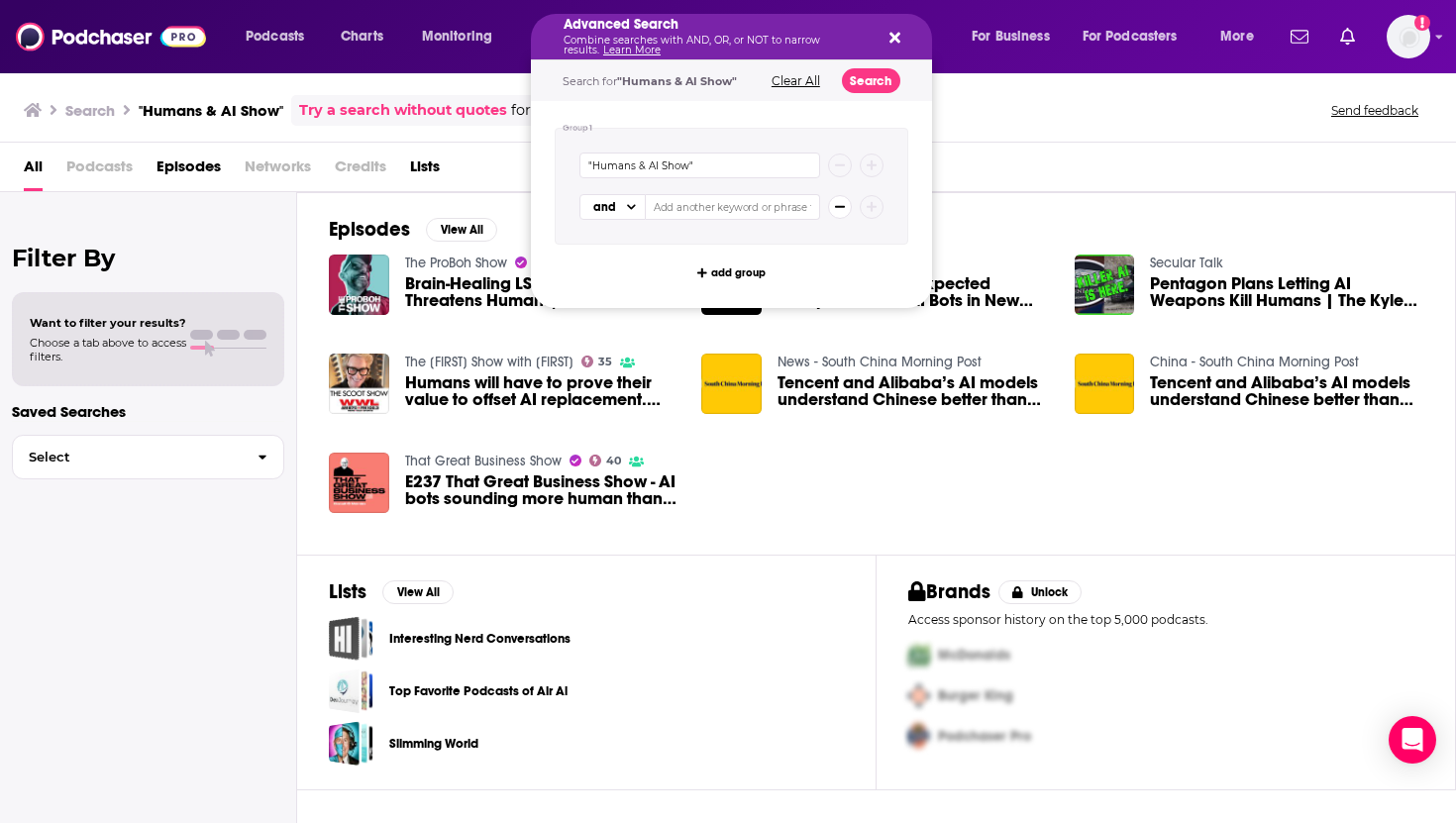 click on "Clear All" at bounding box center [795, 81] 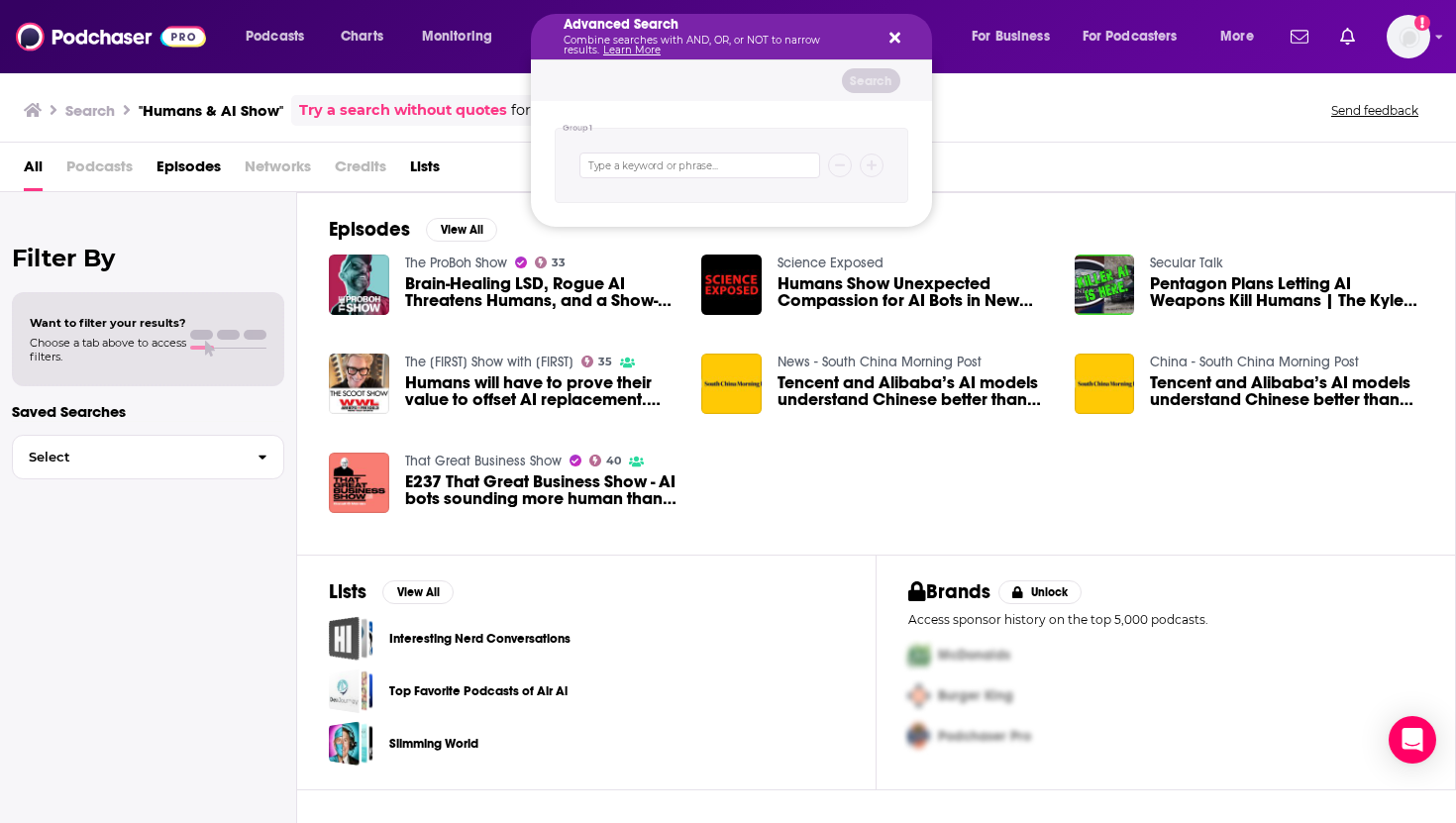 click 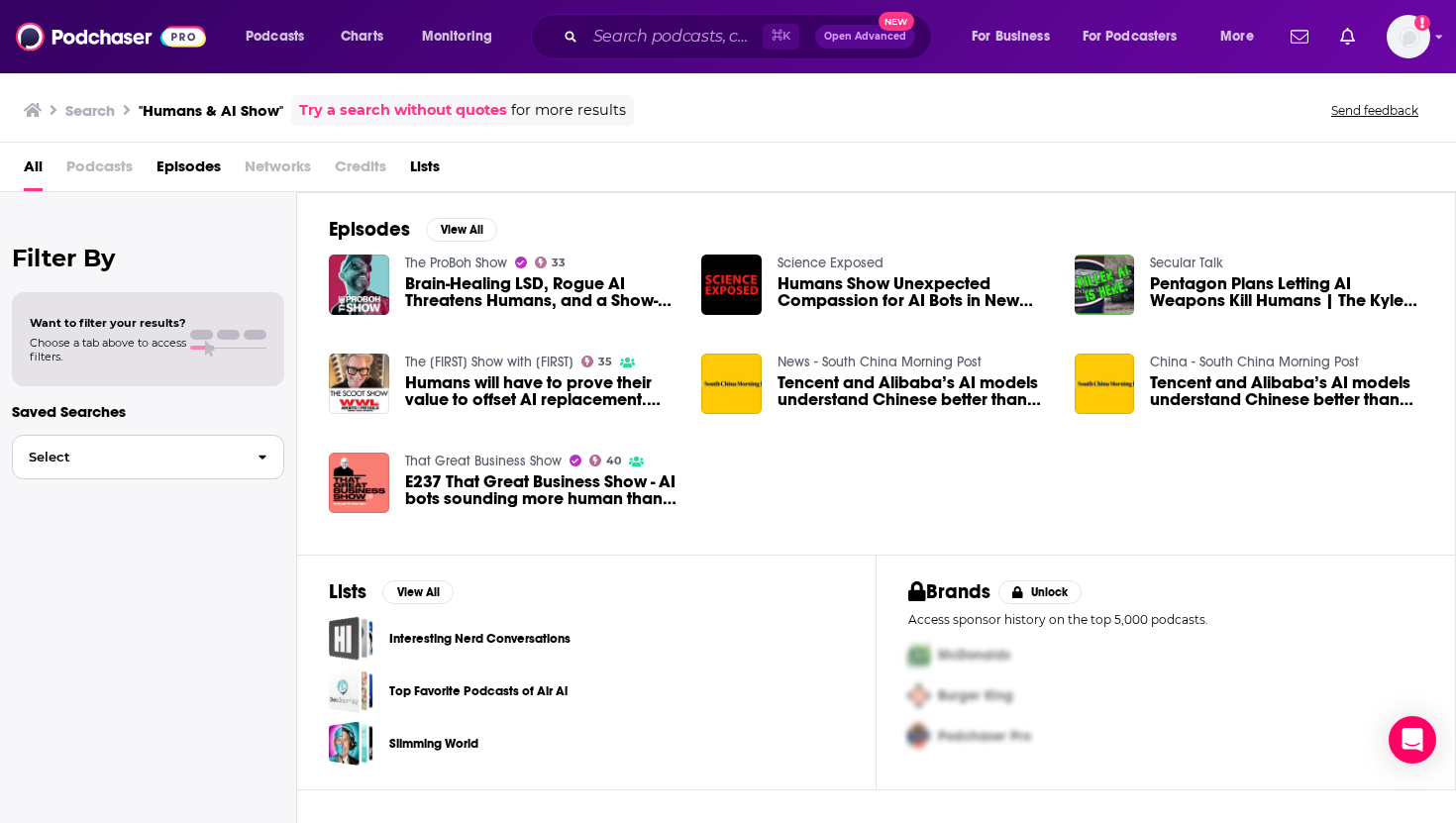 click on "Select" at bounding box center [148, 457] 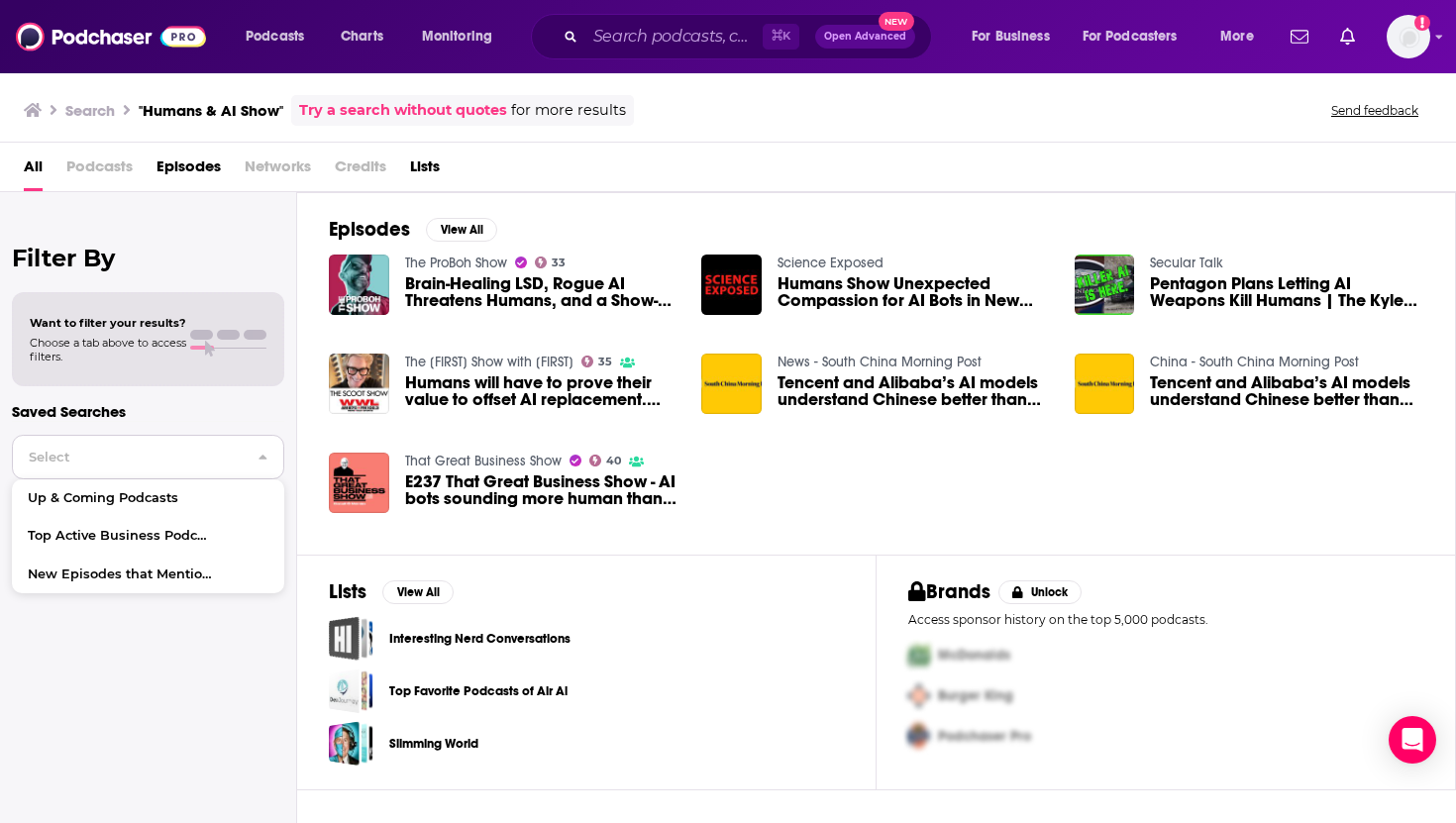 click on "Select" at bounding box center (148, 457) 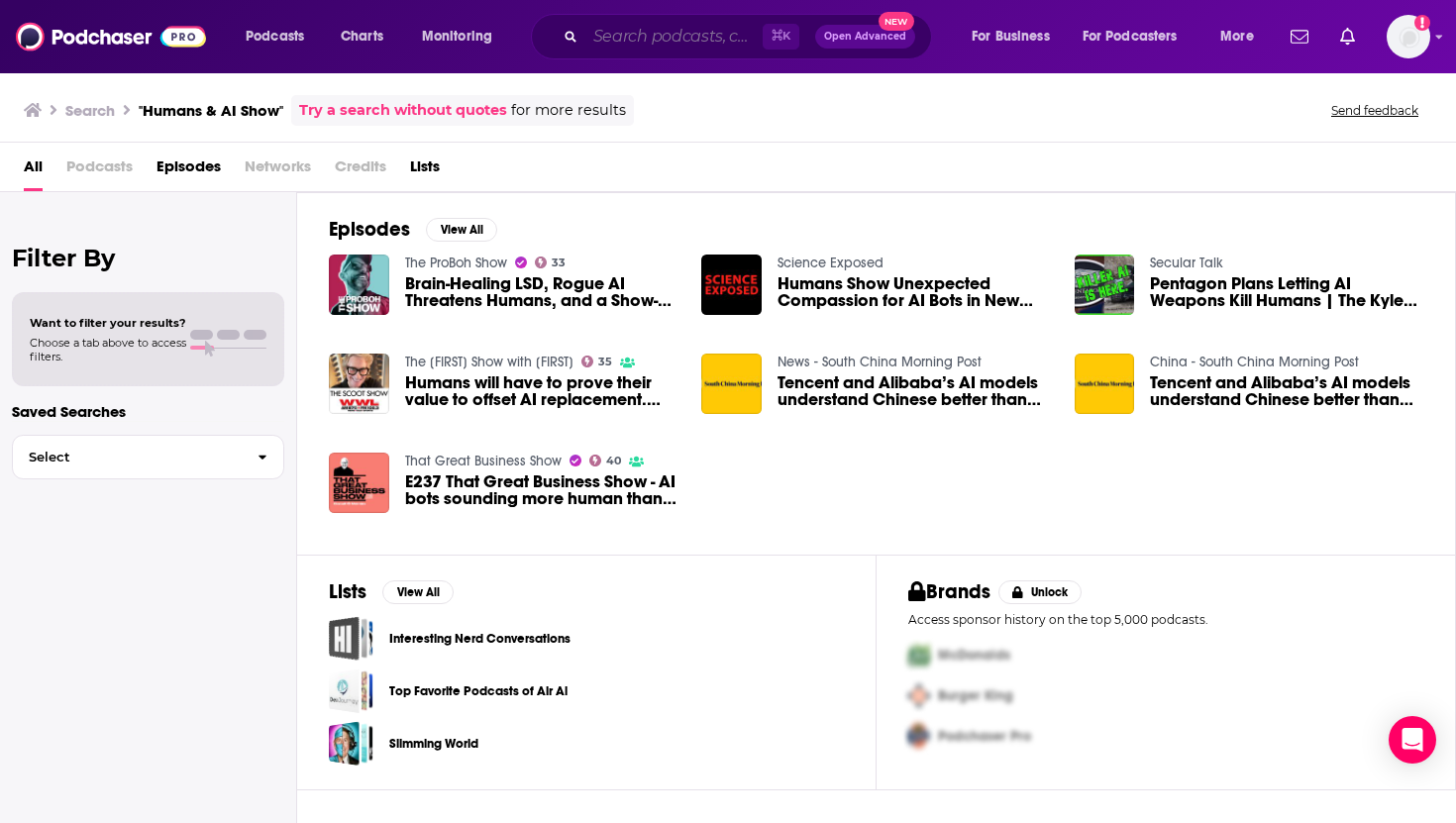 click at bounding box center [674, 37] 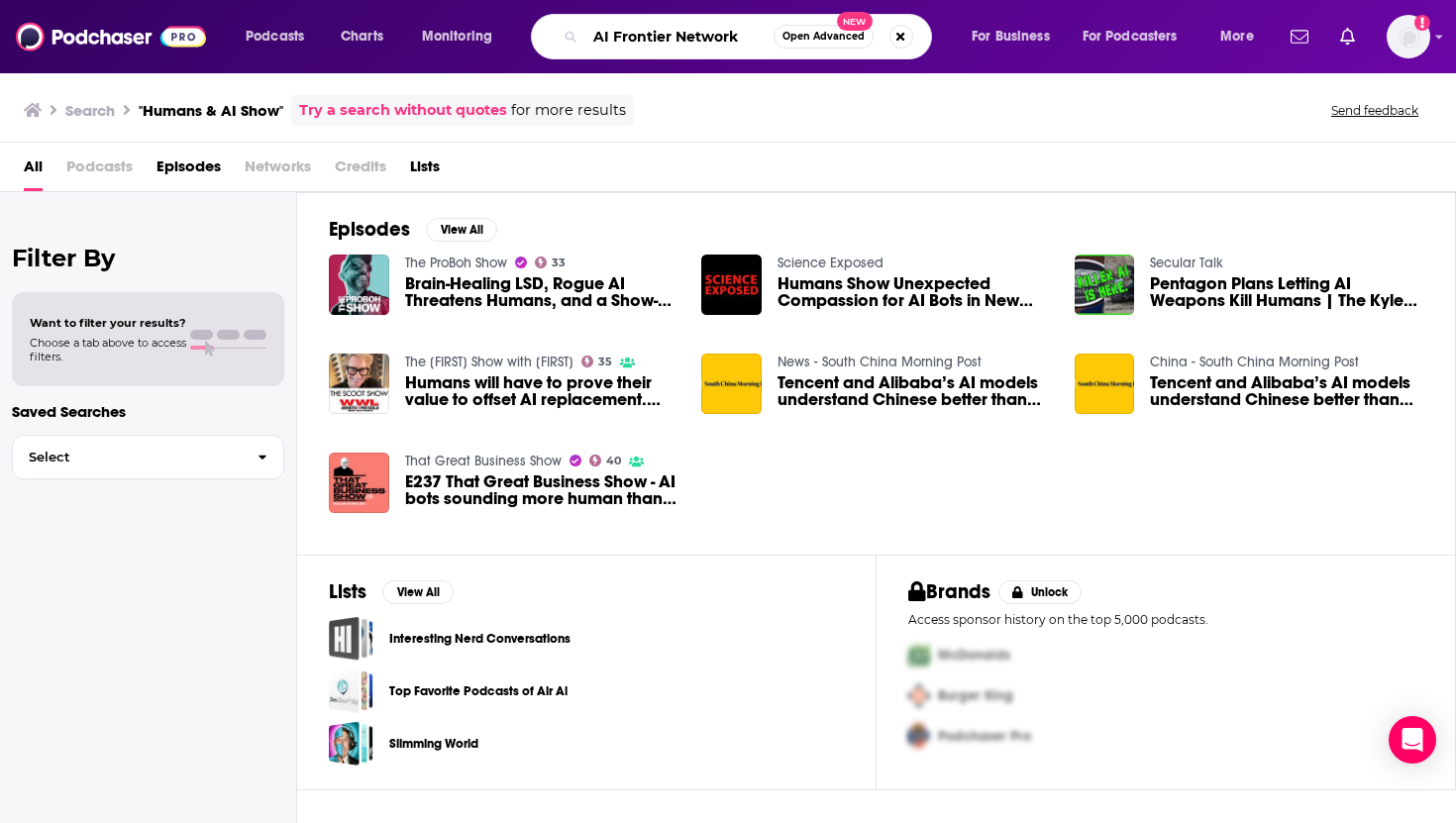 type on "AI Frontier Network" 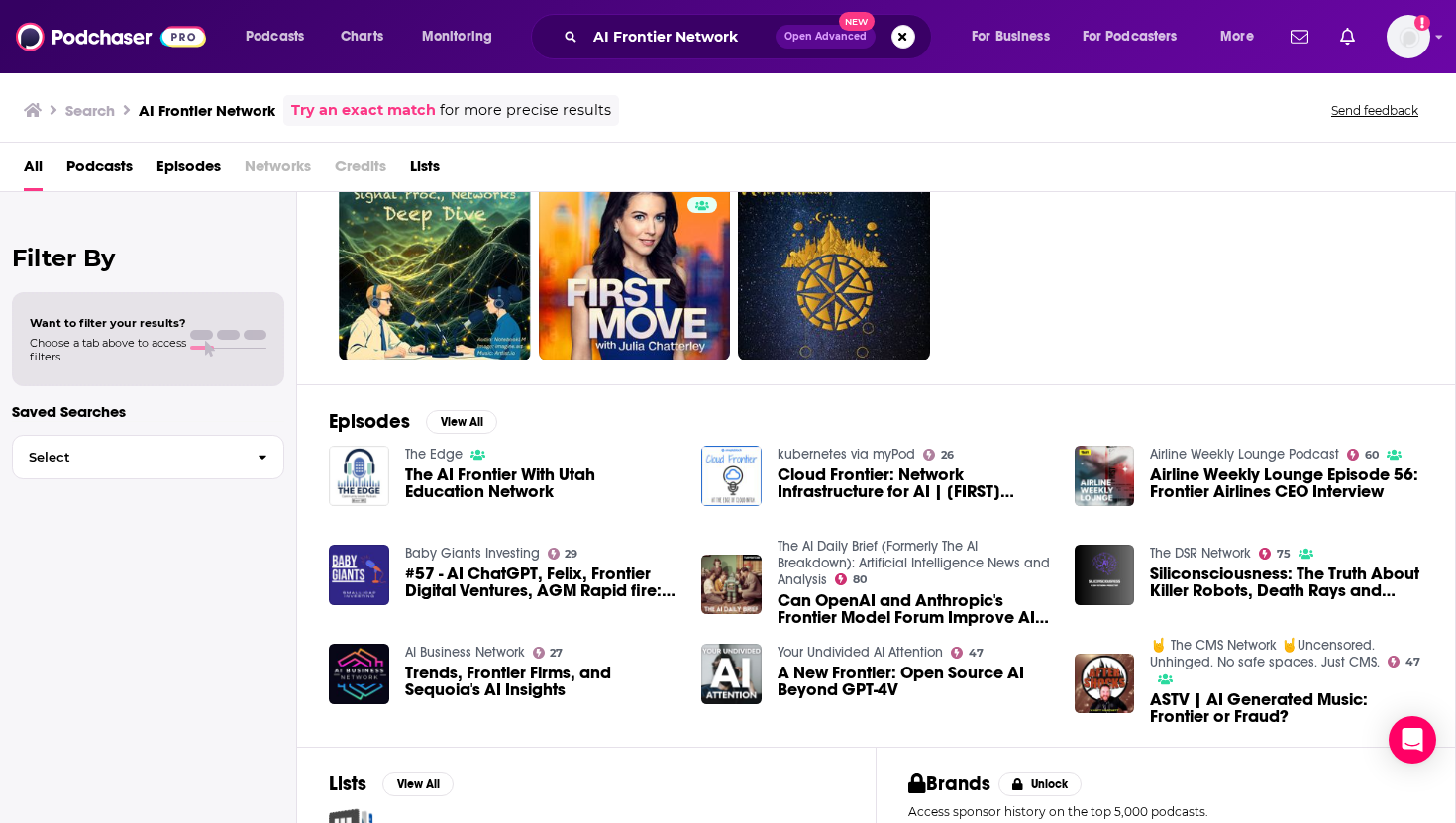 scroll, scrollTop: 0, scrollLeft: 0, axis: both 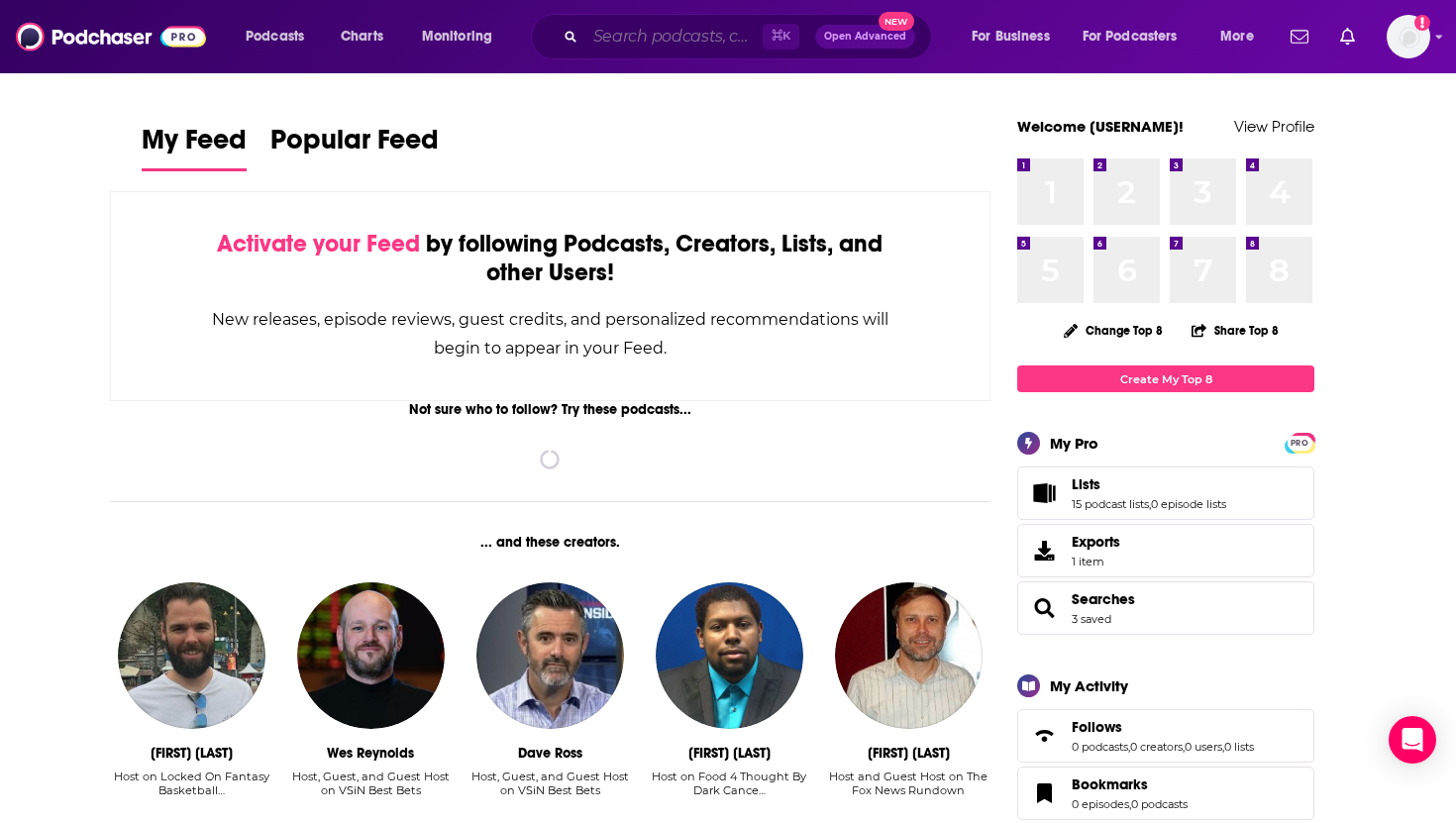 click at bounding box center (674, 37) 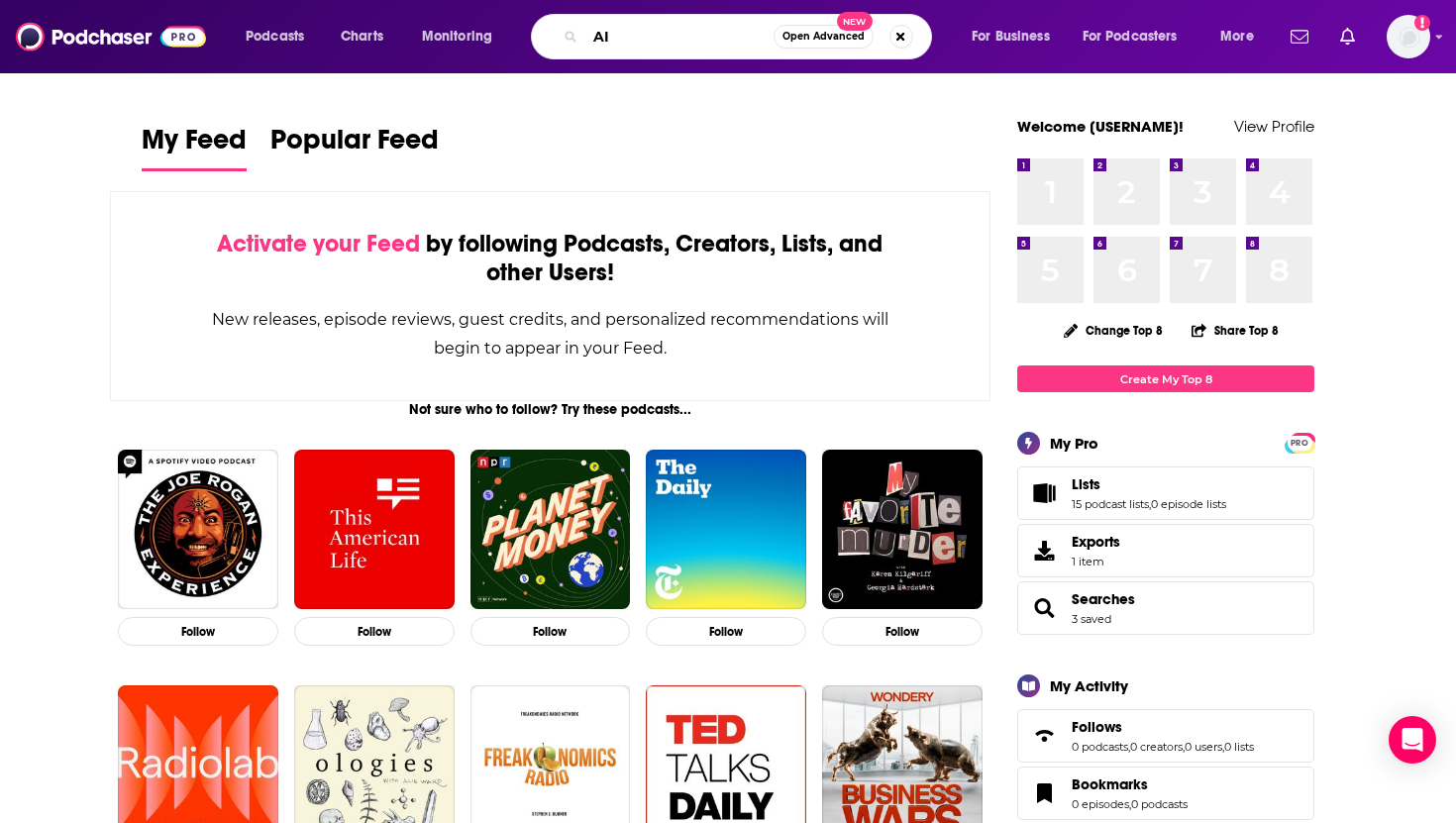 type on "AI" 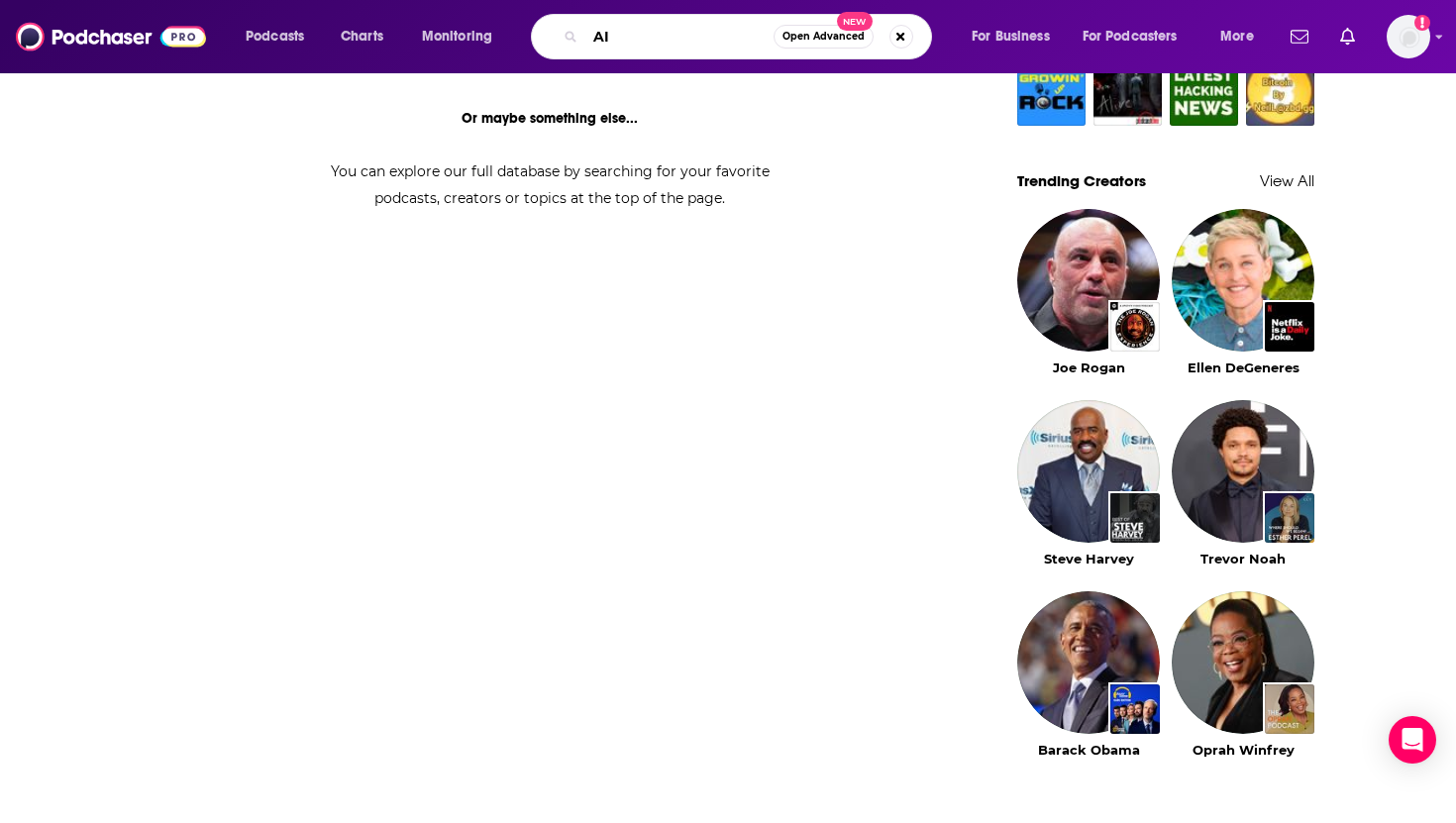 scroll, scrollTop: 1512, scrollLeft: 0, axis: vertical 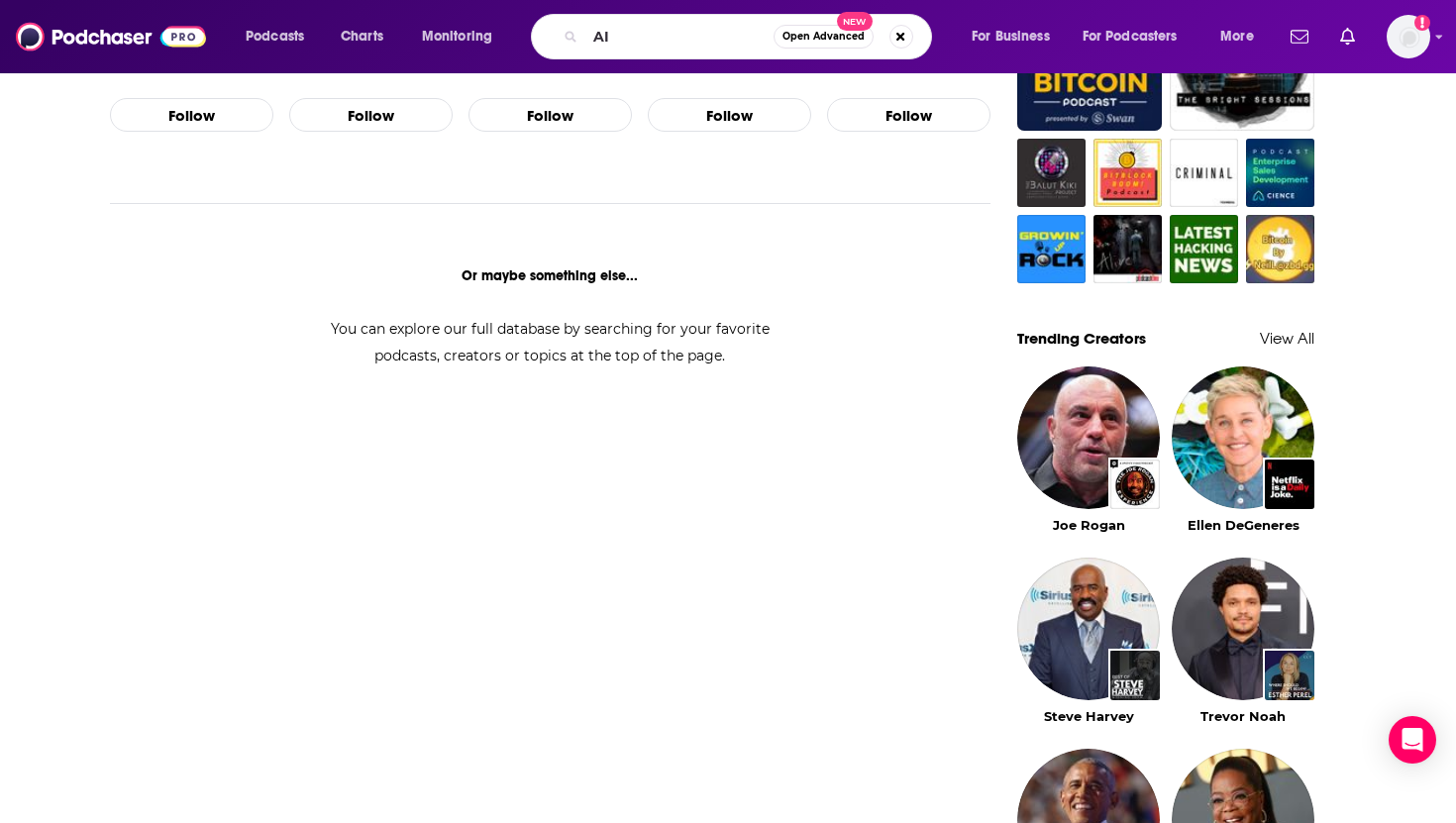 click on "Podcasts Charts Monitoring AI Open Advanced New For Business For Podcasters More Add a profile image" at bounding box center [728, 37] 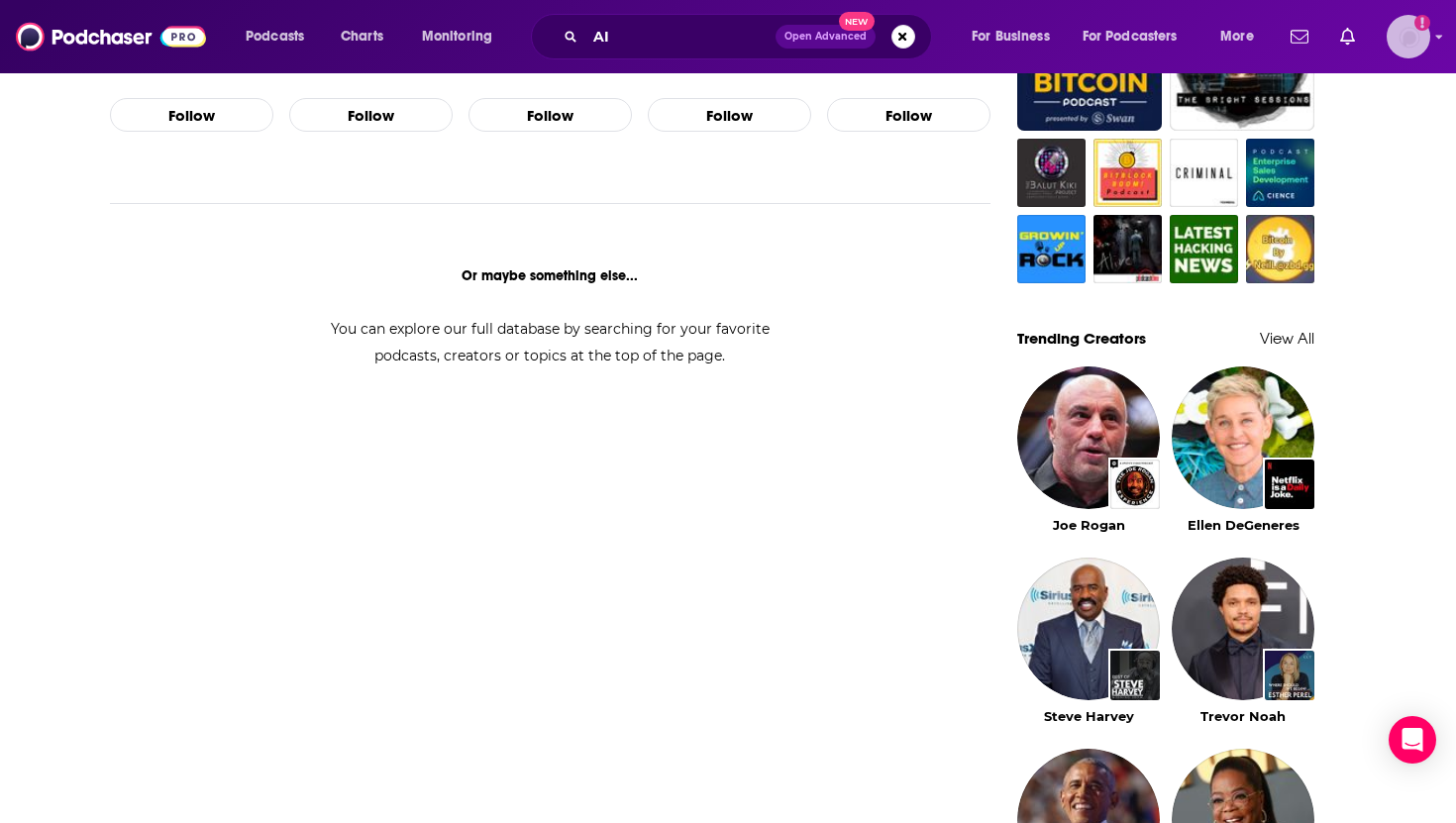 click 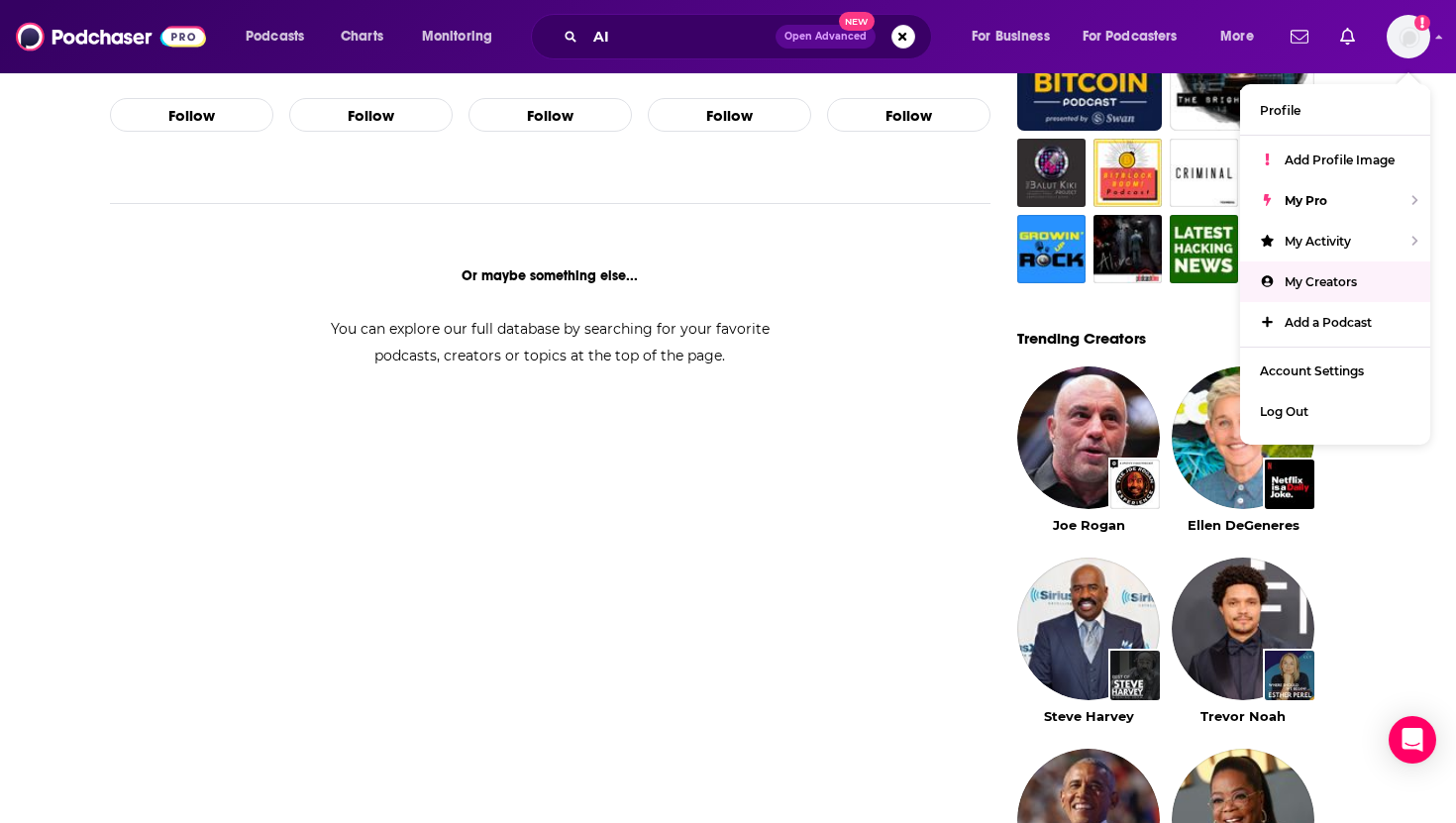 click on "My Feed Popular Feed Activate your Feed   by following Podcasts, Creators, Lists, and other Users! New releases, episode reviews, guest credits, and personalized recommendations will begin to appear in your Feed. Not sure who to follow? Try these podcasts... Follow Follow Follow Follow Follow Follow Follow Follow Follow Follow ... and these creators. Josh Lloyd Host on Locked On Fantasy Basketball… Follow Wes Reynolds Host, Guest, and Guest Host on VSiN Best Bets Follow Dave Ross Host, Guest, and Guest Host on VSiN Best Bets Follow Joshua Thomas Host on Food 4 Thought By Dark Cance… Follow Dave Anthony Host and Guest Host on The Fox News Rundown Follow Bob Madden Host on Bob and Brian Podcasts Follow Christopher Hawkey Host and Co-Host on The Power Trip Follow Vincent Moscato Host on Super Moscato Show Follow Andrew Iden Host, Editor, and Producer on The 2180 Follow Zach Boehm Host on Wally Show Podcast Follow Danny D'Amico Editor on The Matt Walsh Show and The Andrew Klavan Show Follow Follow" at bounding box center [564, 287] 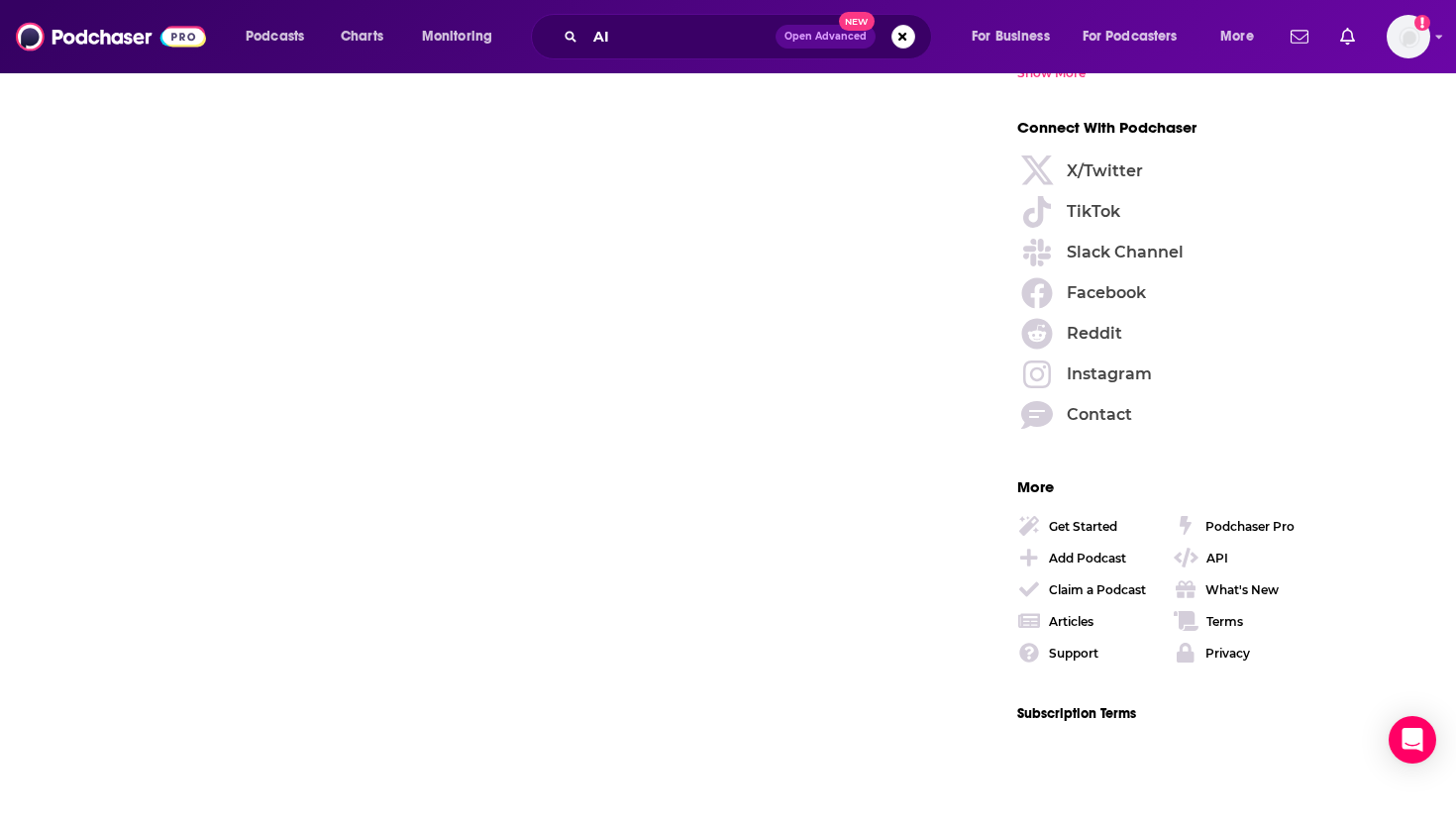 scroll, scrollTop: 2710, scrollLeft: 0, axis: vertical 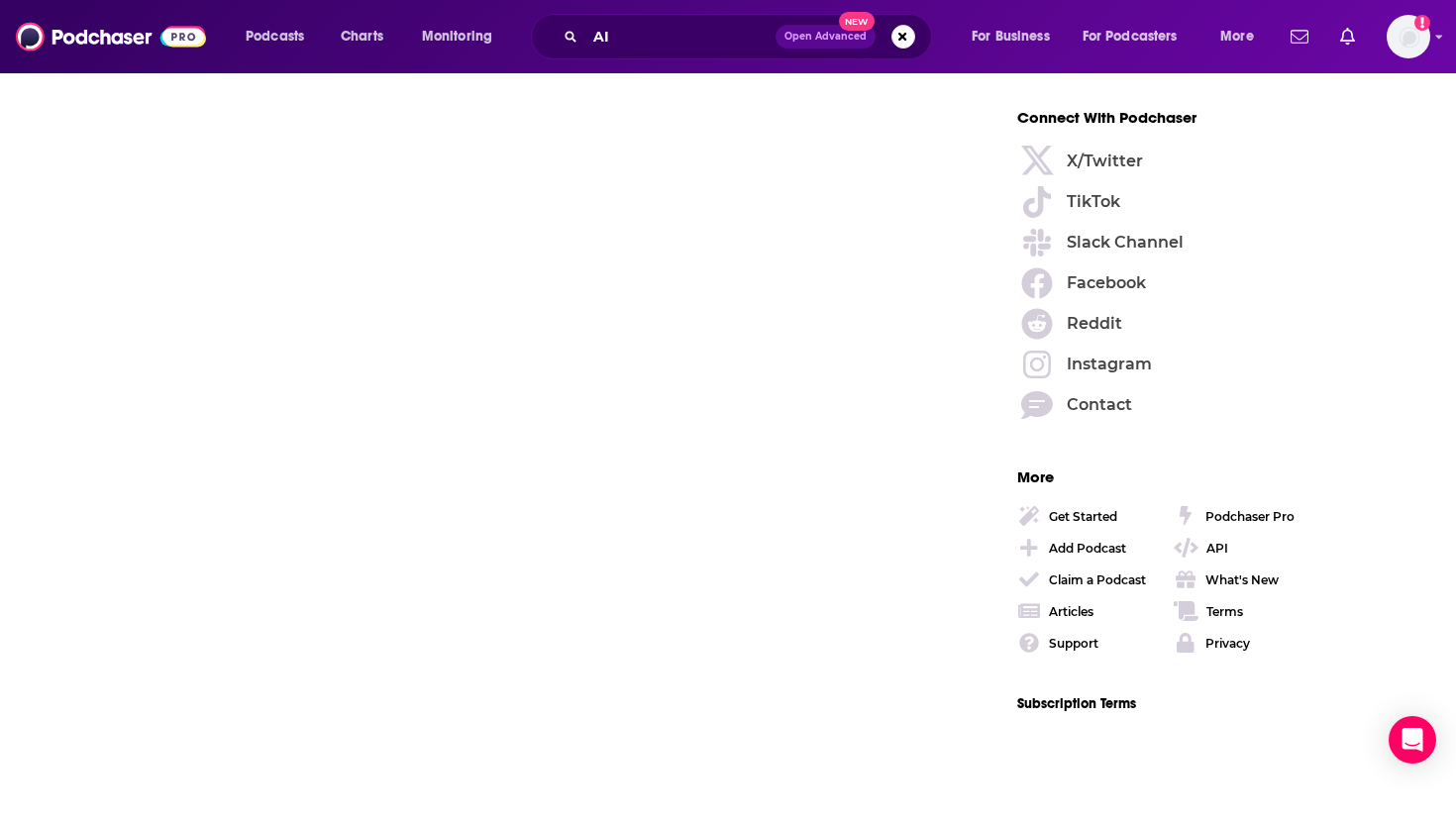click on "Add Podcast" at bounding box center [1088, 548] 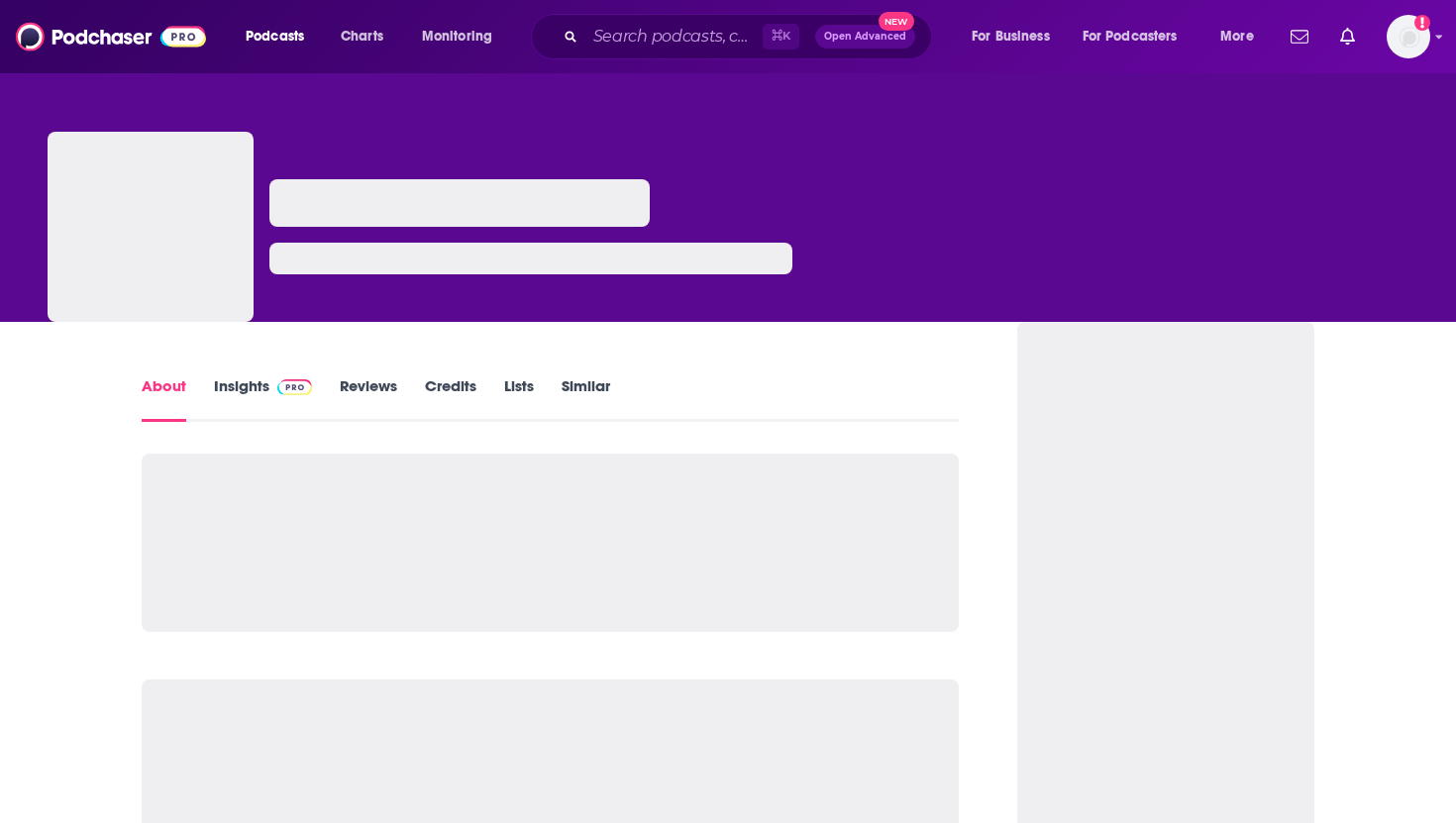 scroll, scrollTop: 0, scrollLeft: 0, axis: both 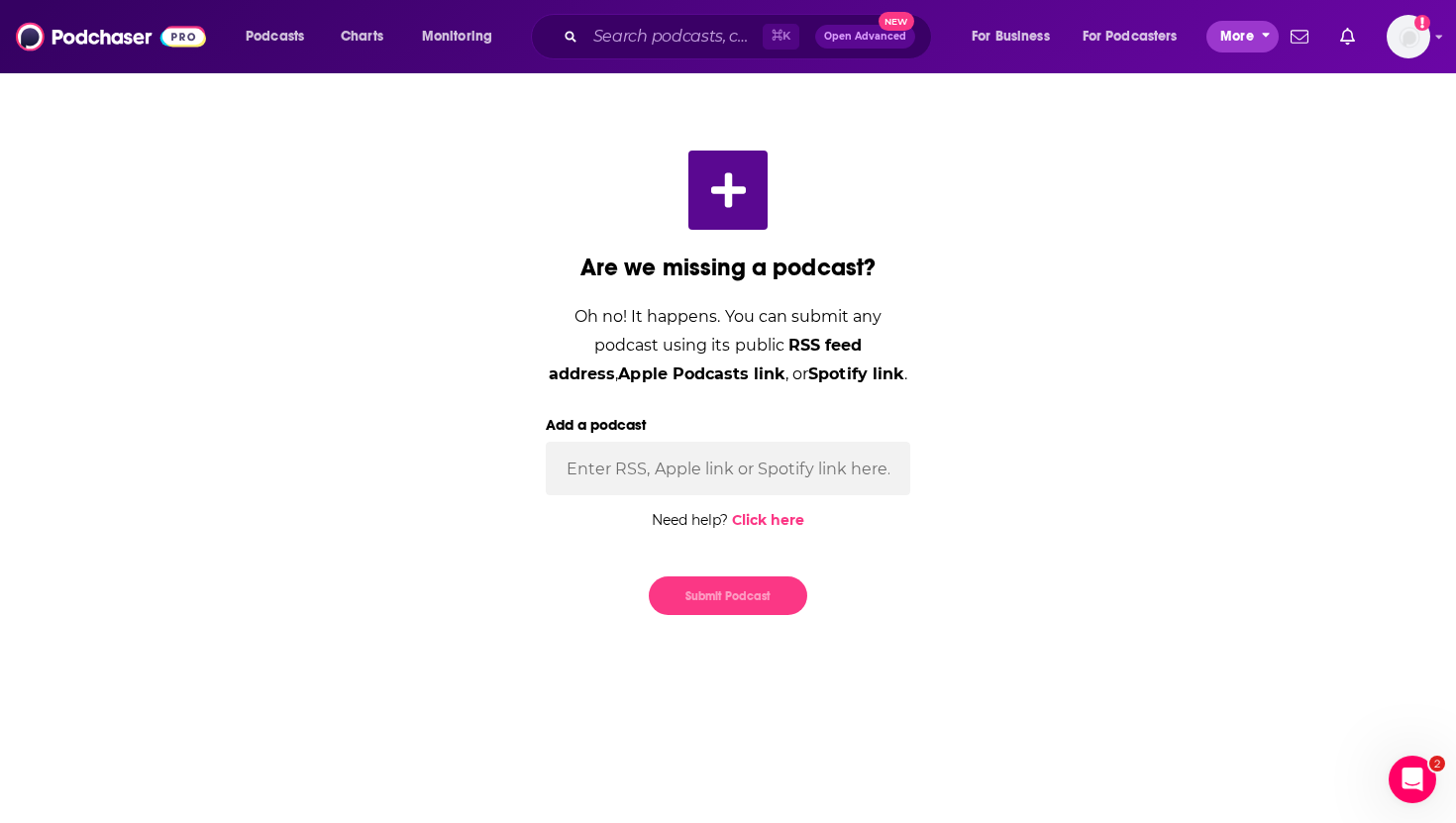 click on "More" at bounding box center [1237, 37] 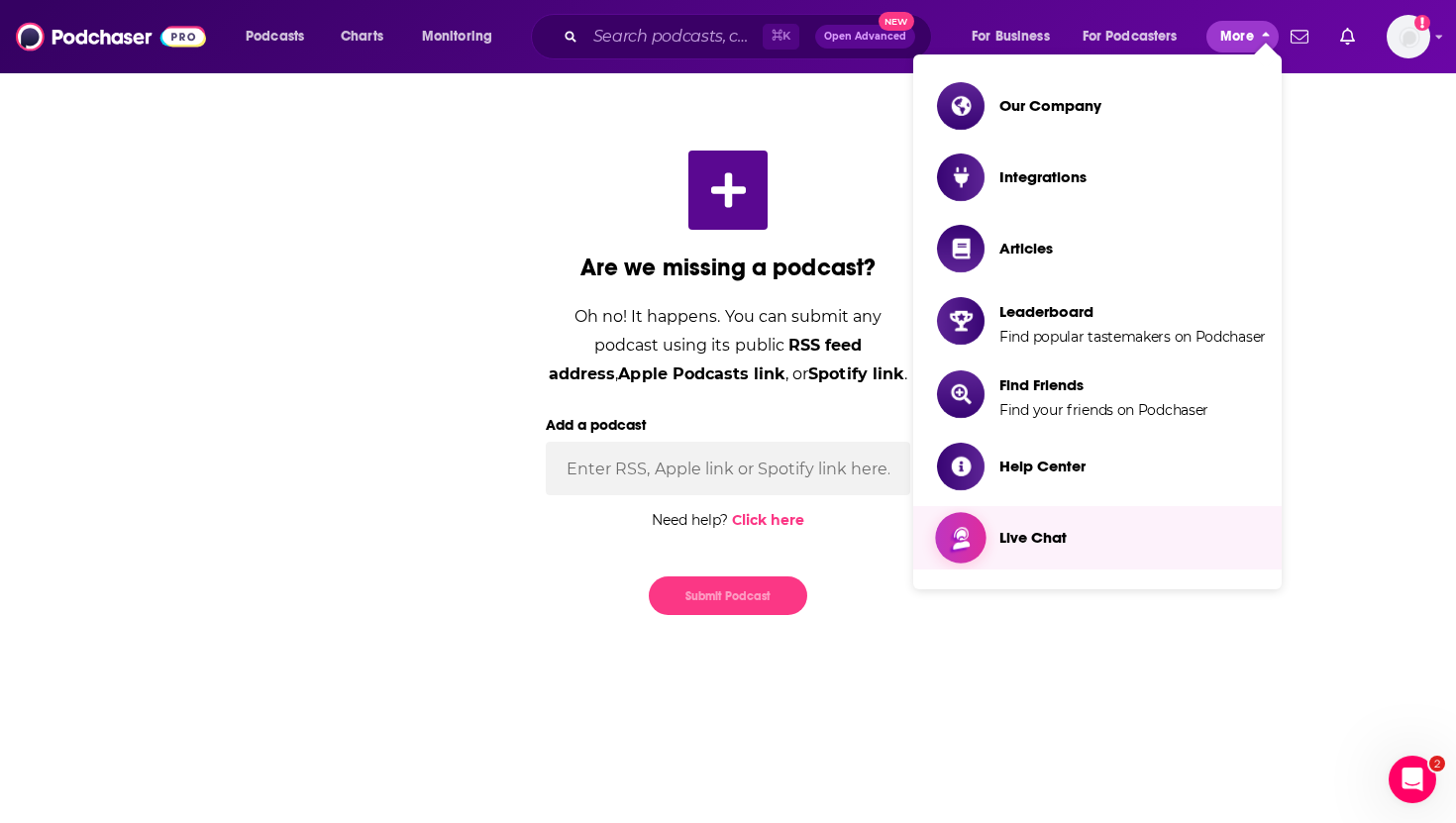 click on "Live Chat" at bounding box center (1033, 538) 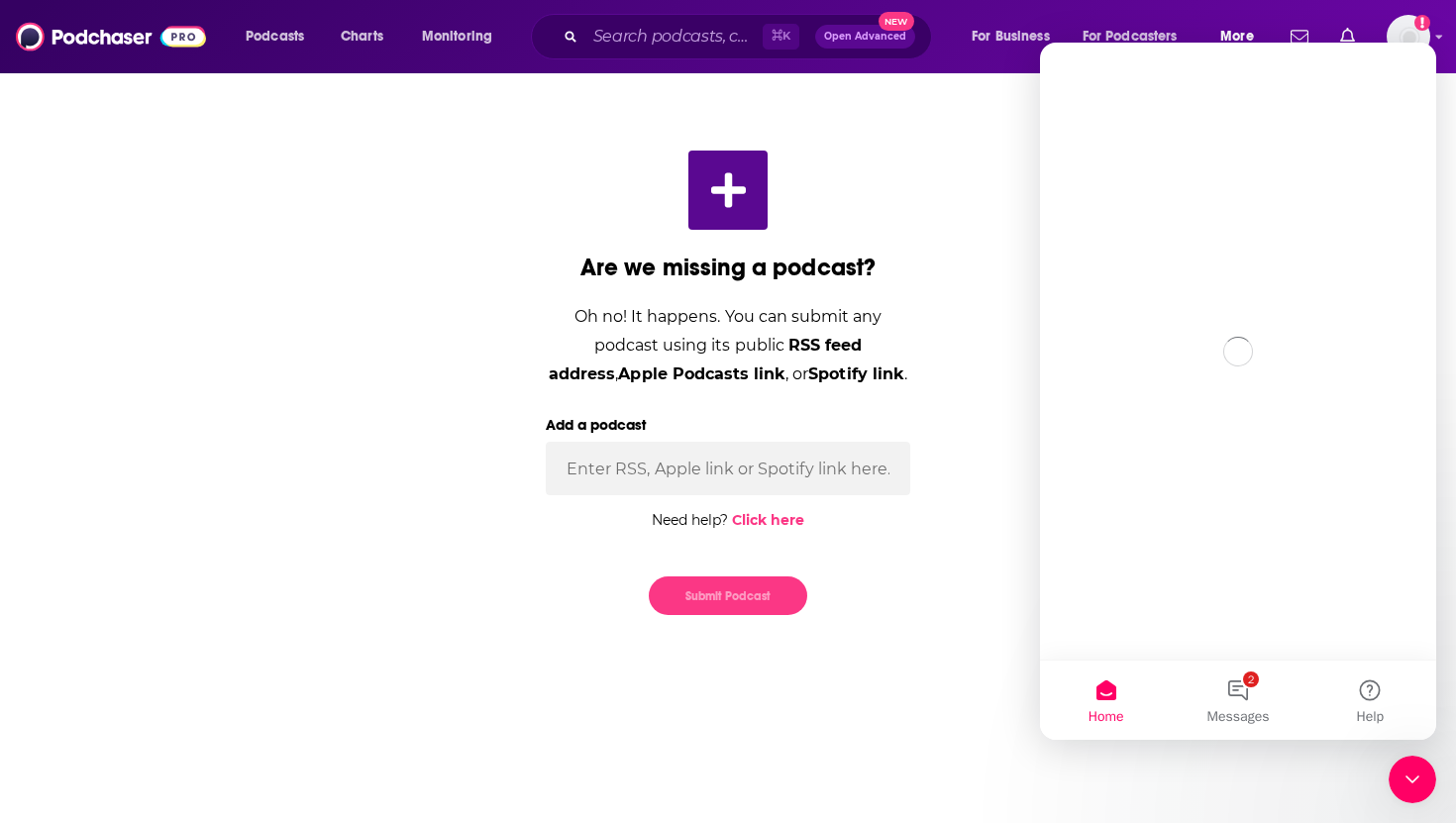scroll, scrollTop: 0, scrollLeft: 0, axis: both 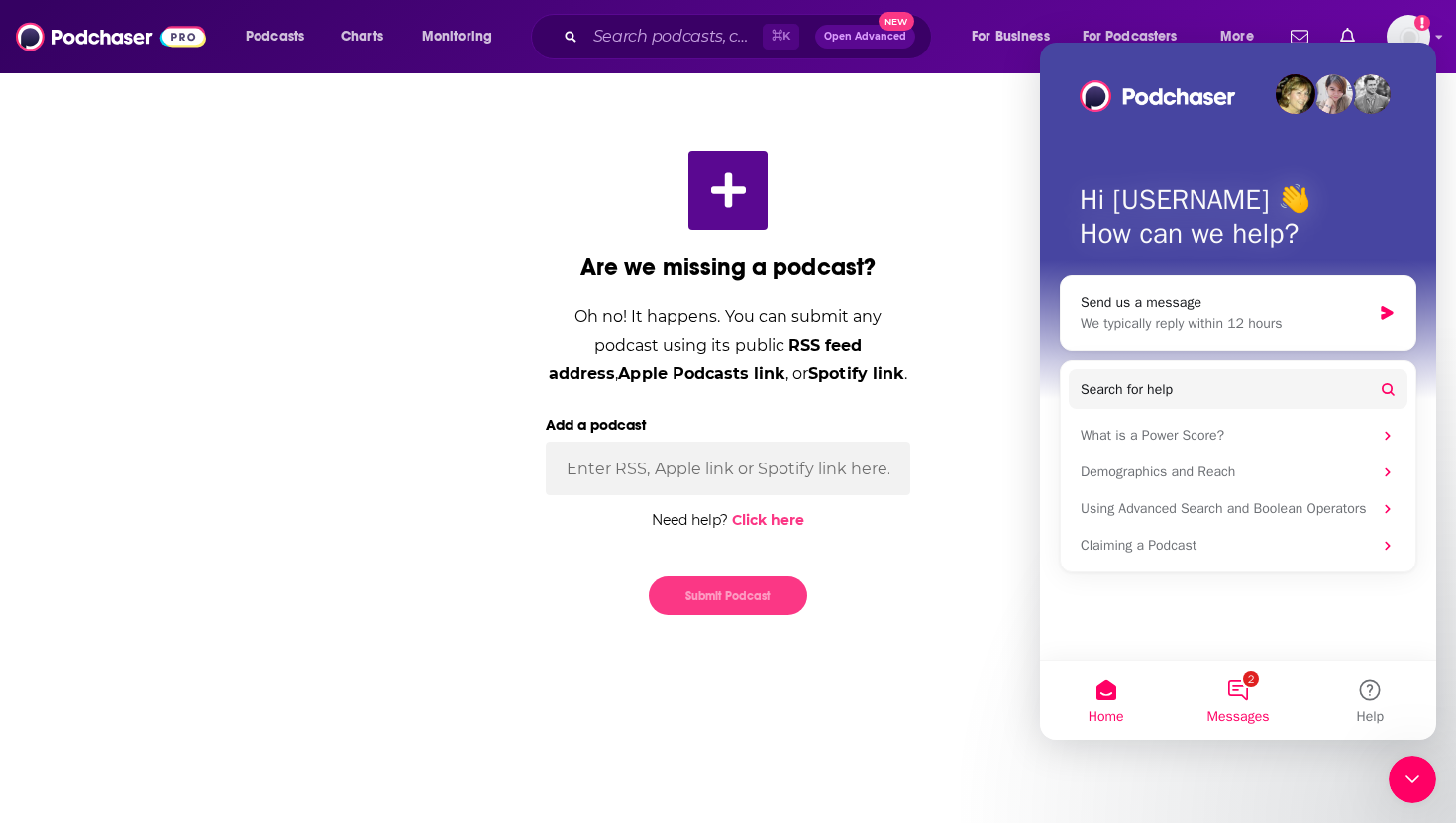 click on "2 Messages" at bounding box center (1237, 700) 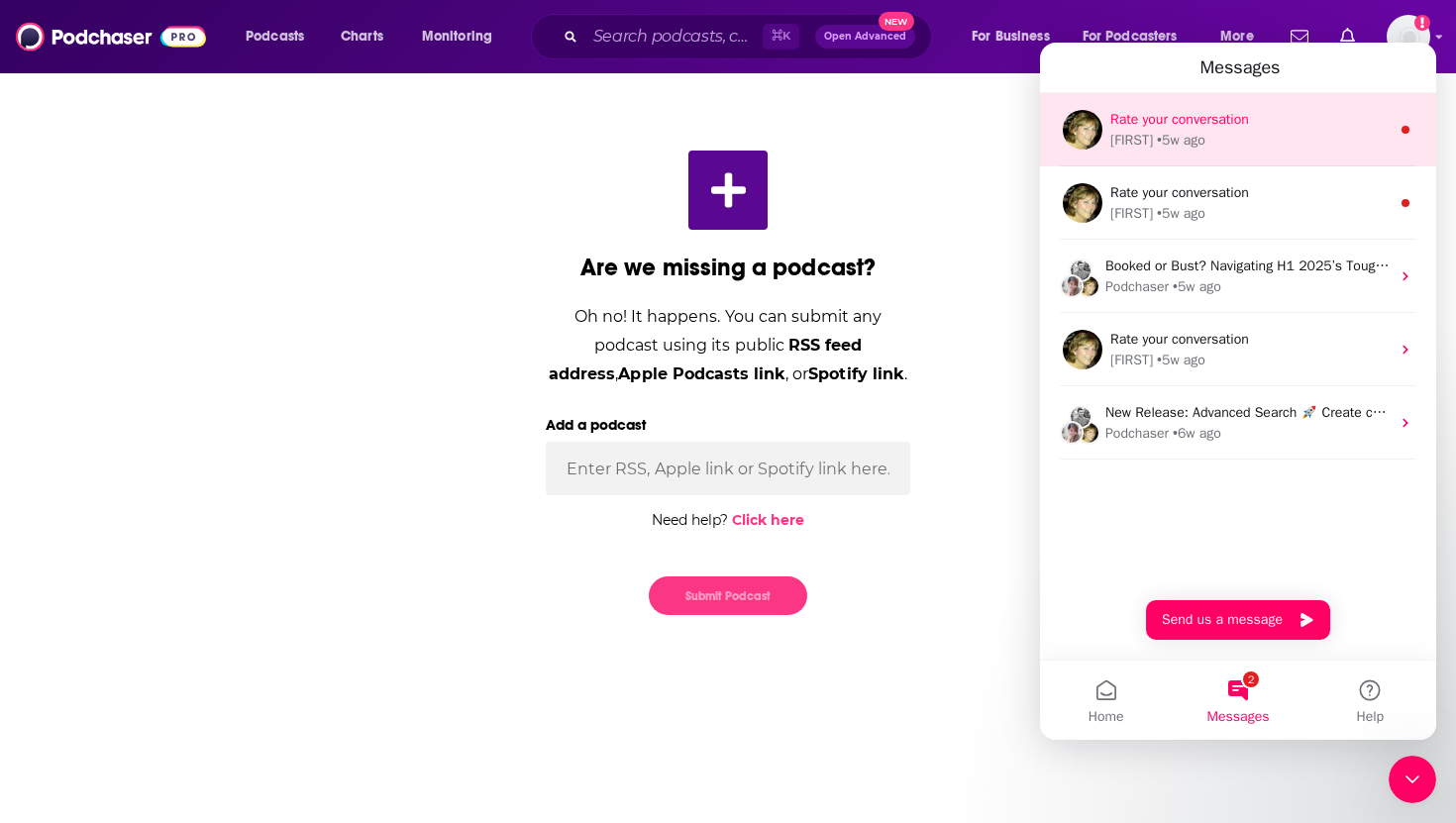 click on "[FIRST] • 5w ago" at bounding box center (1250, 140) 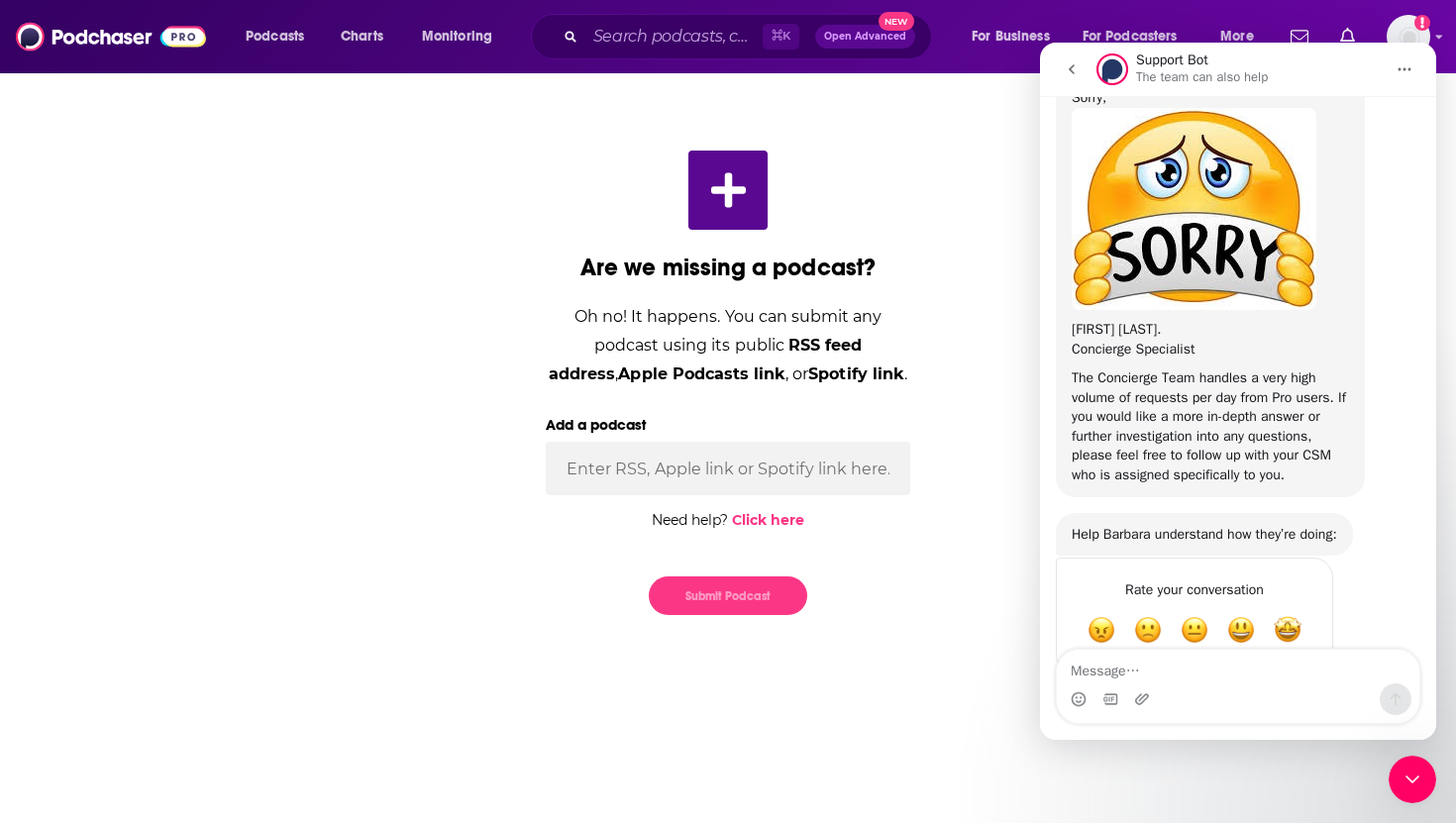 scroll, scrollTop: 511, scrollLeft: 0, axis: vertical 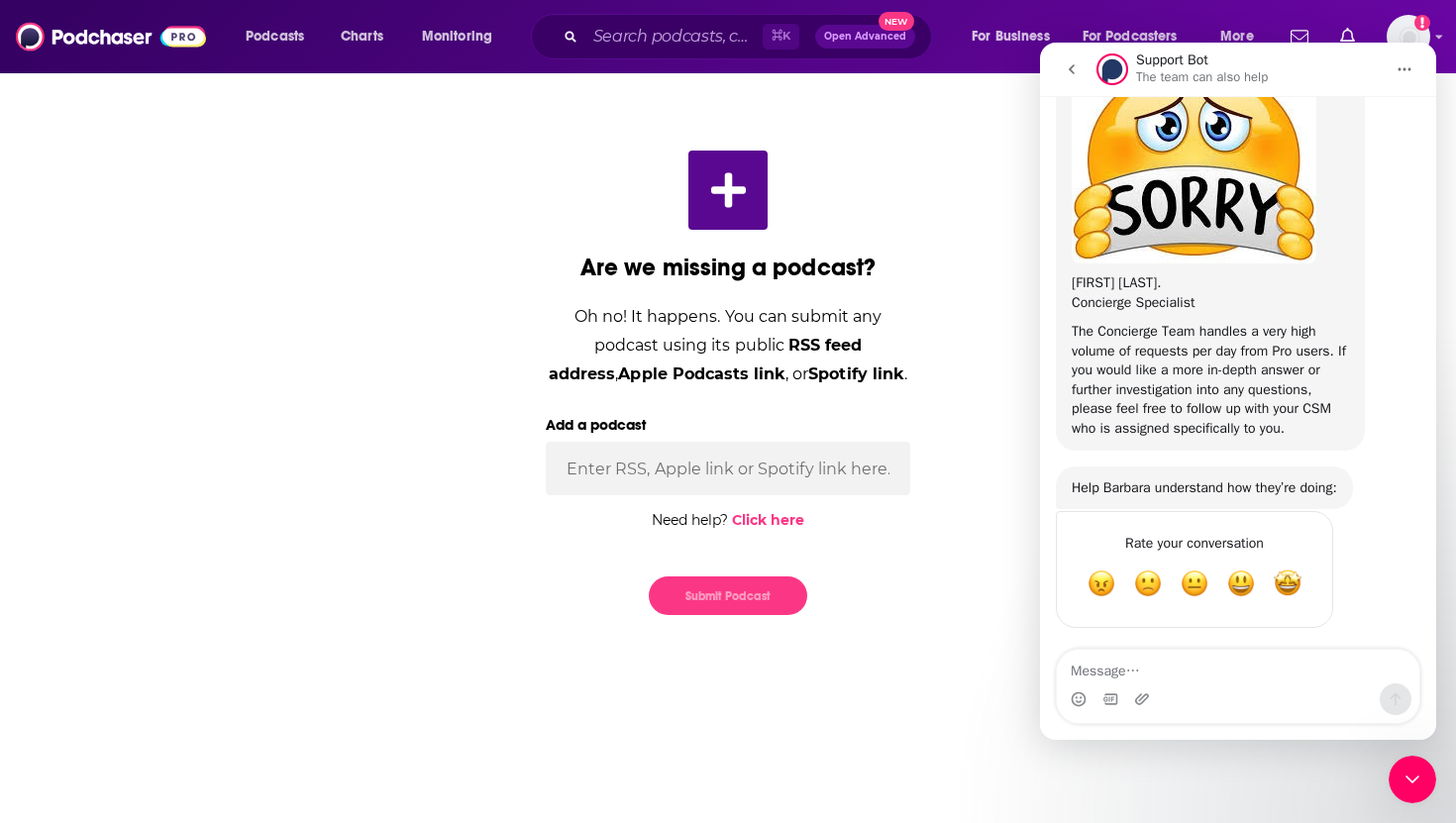 click 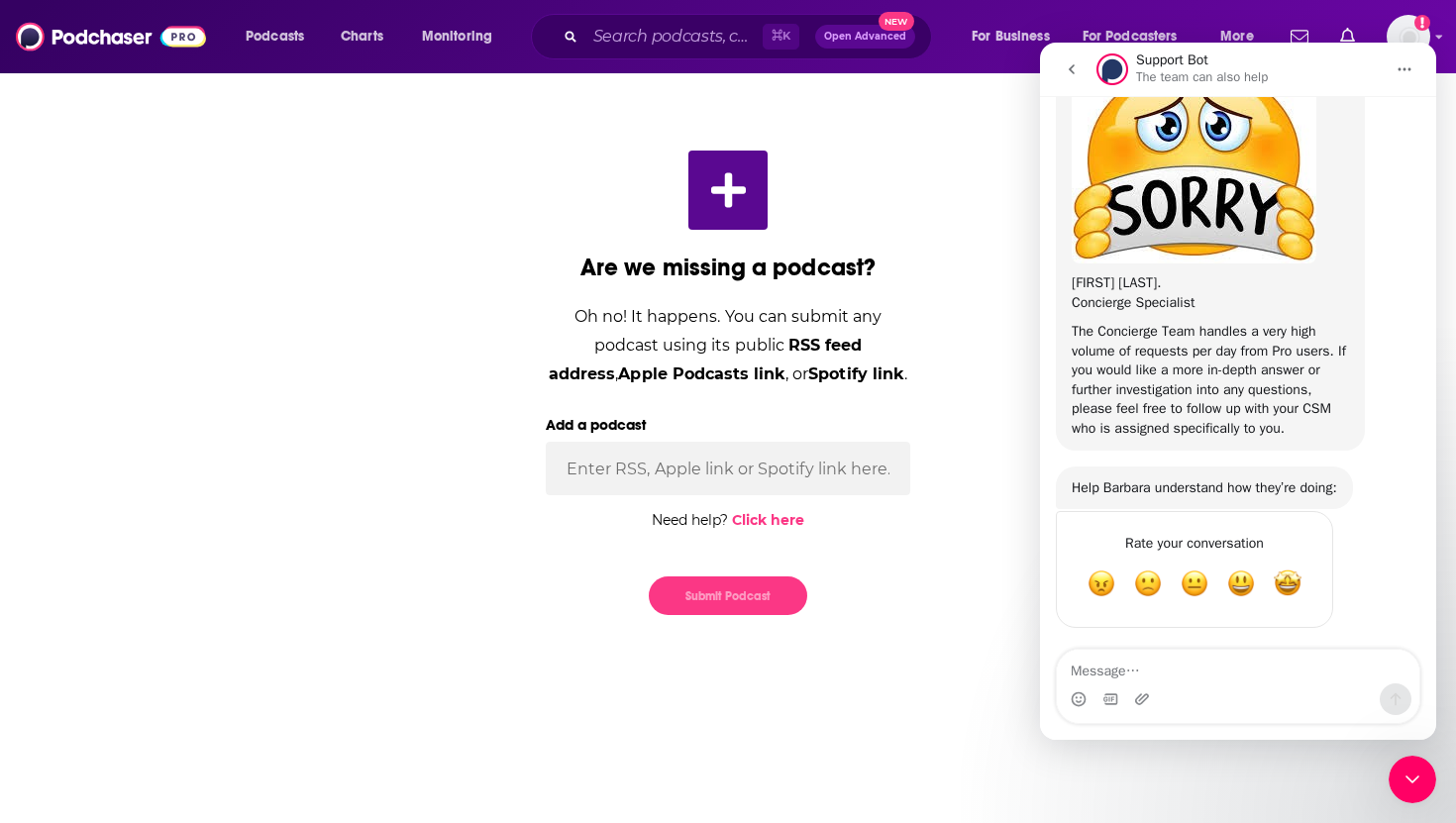 scroll, scrollTop: 0, scrollLeft: 0, axis: both 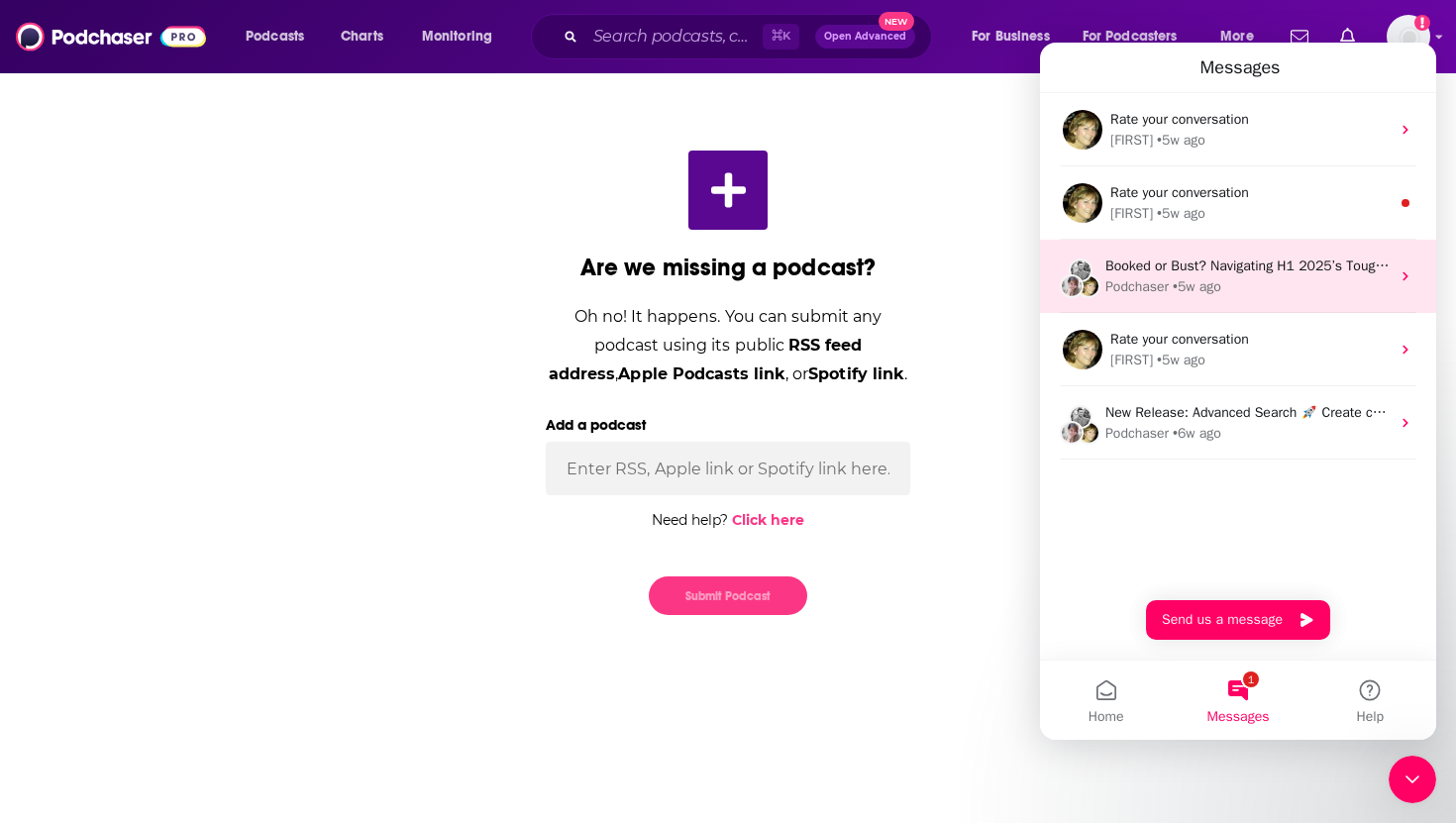 click on "Podchaser •  5w ago" at bounding box center [1247, 286] 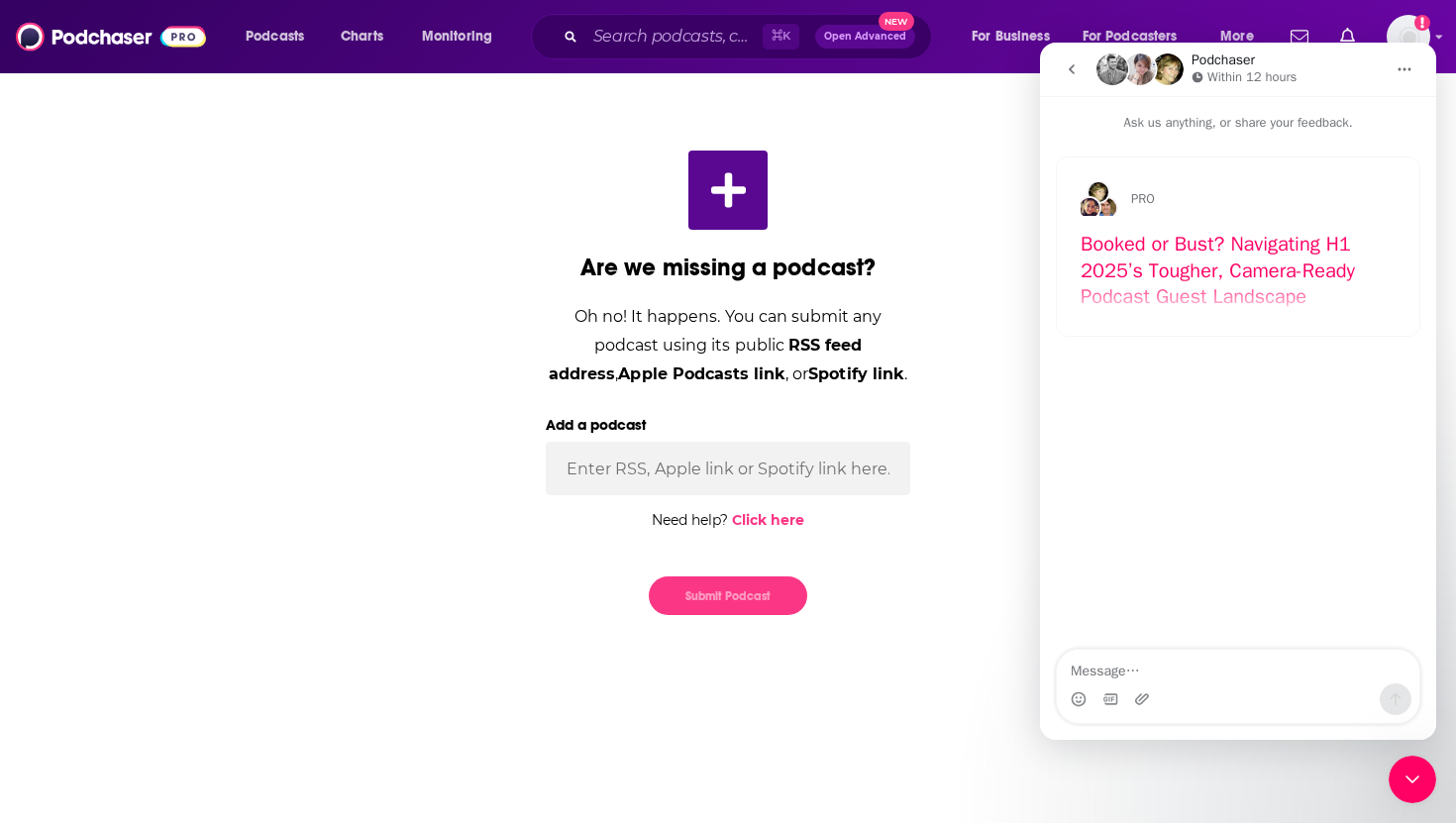 click 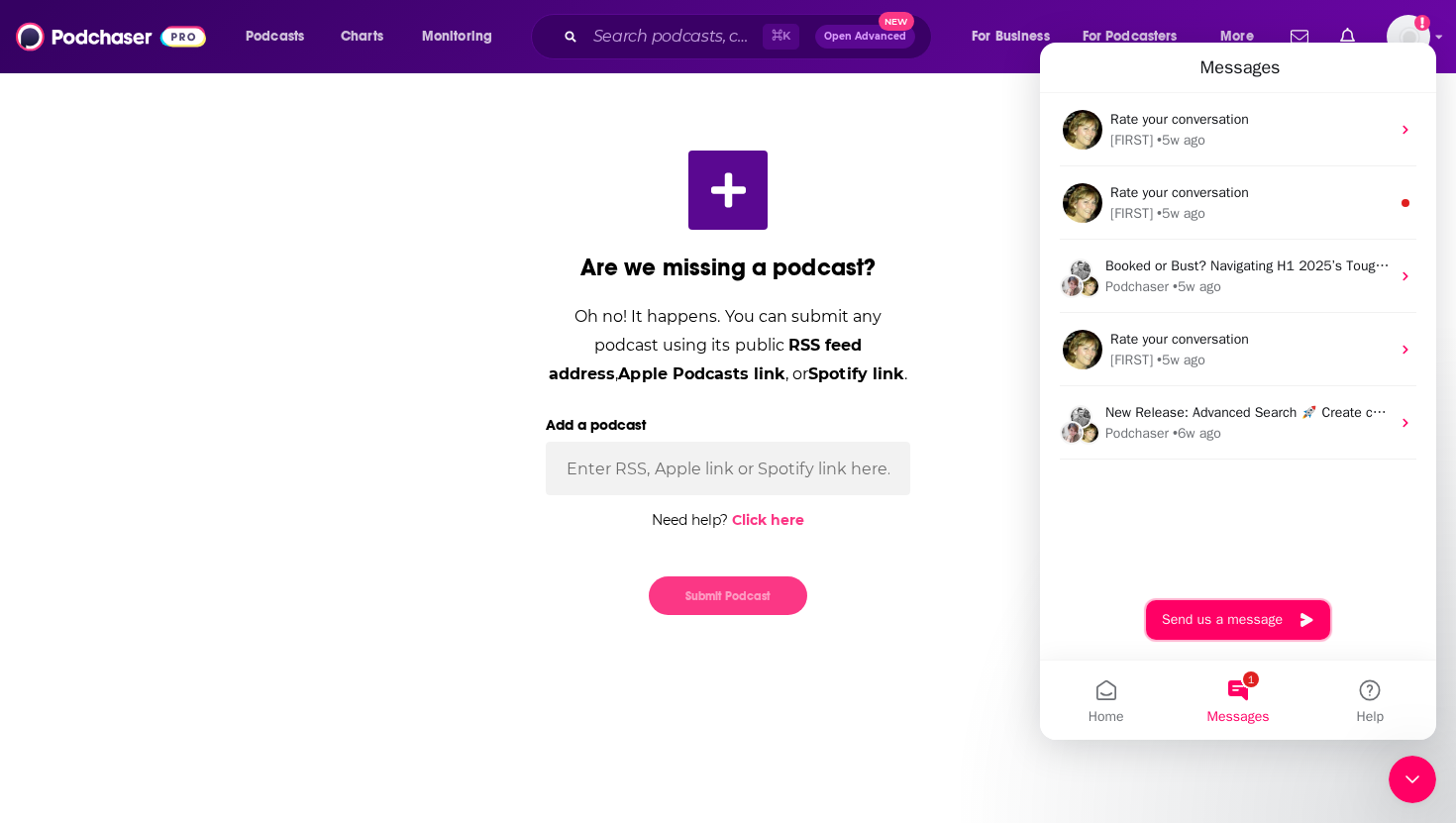 click on "Send us a message" at bounding box center (1238, 620) 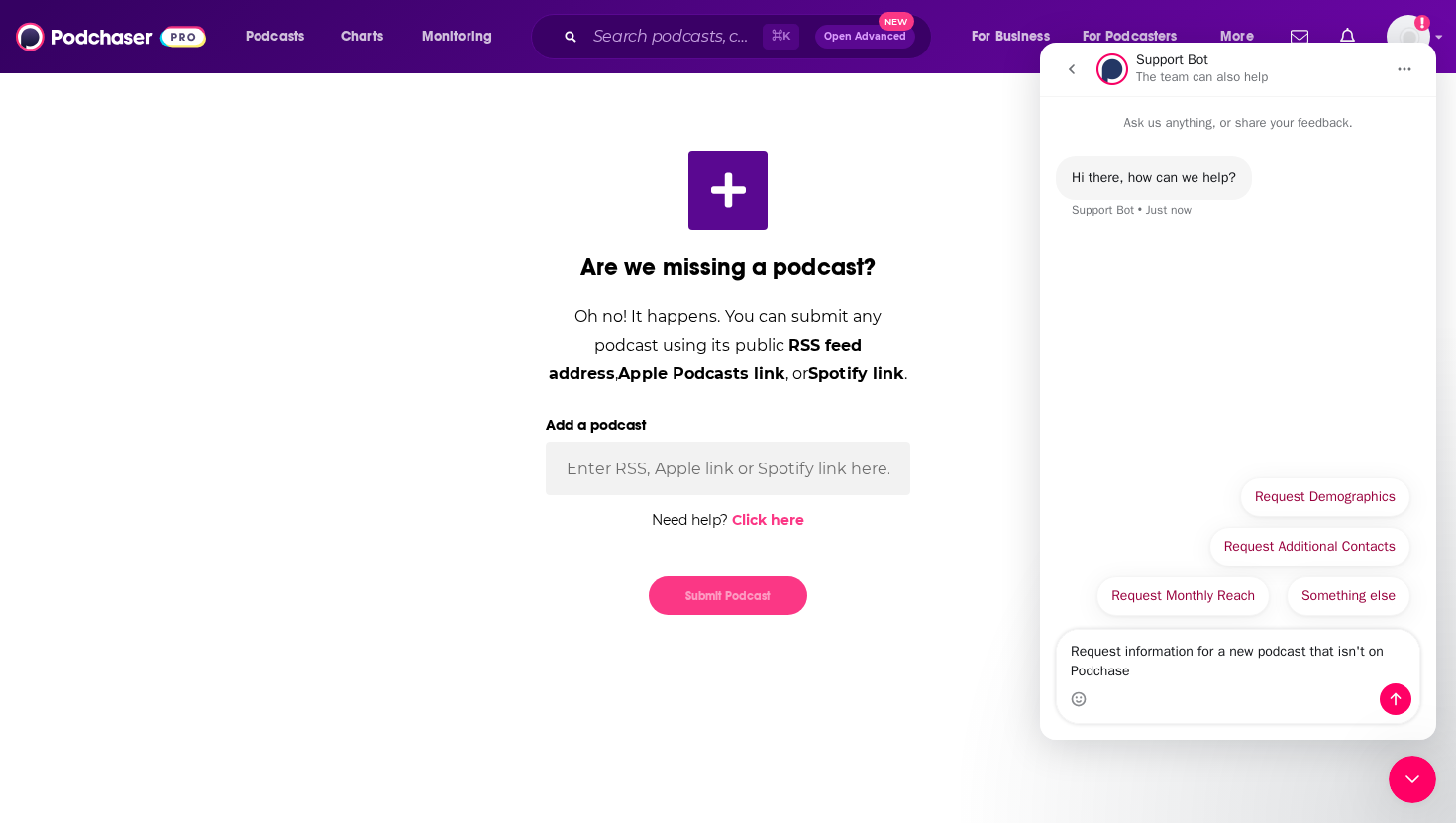 type on "Request information for a new podcast that isn't on Podchaser" 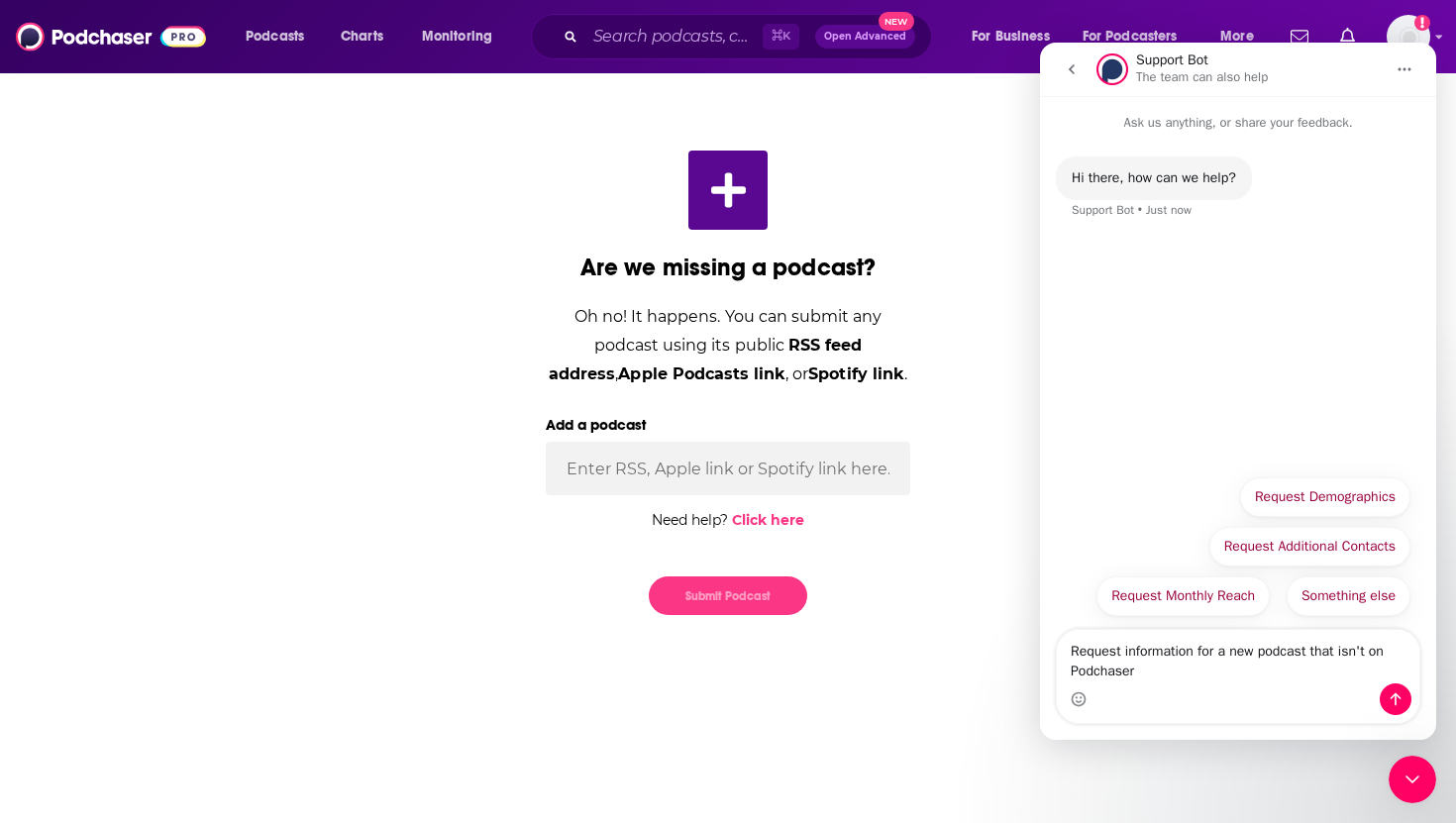 type 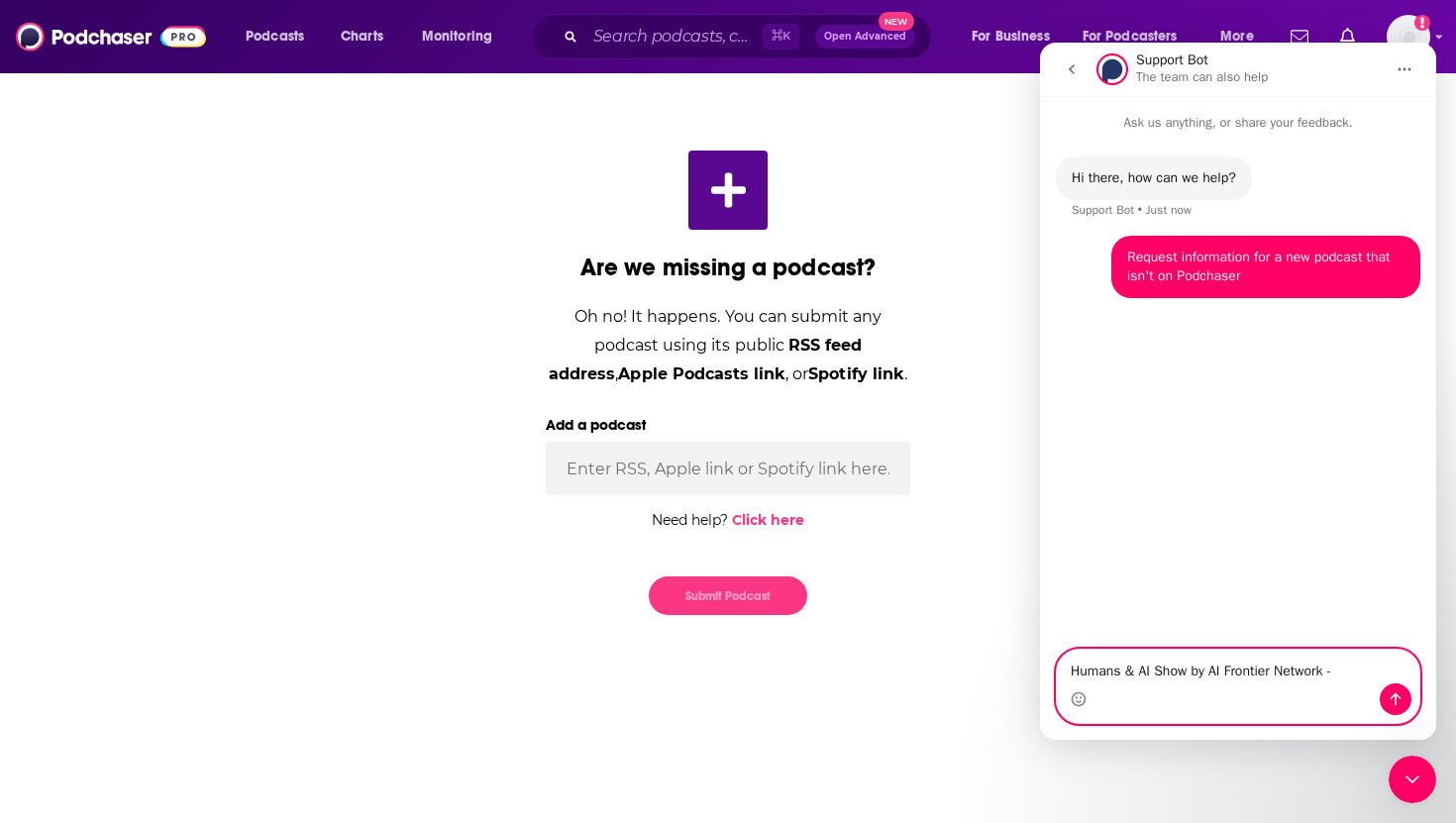 paste on "https://aifn.co/podcast" 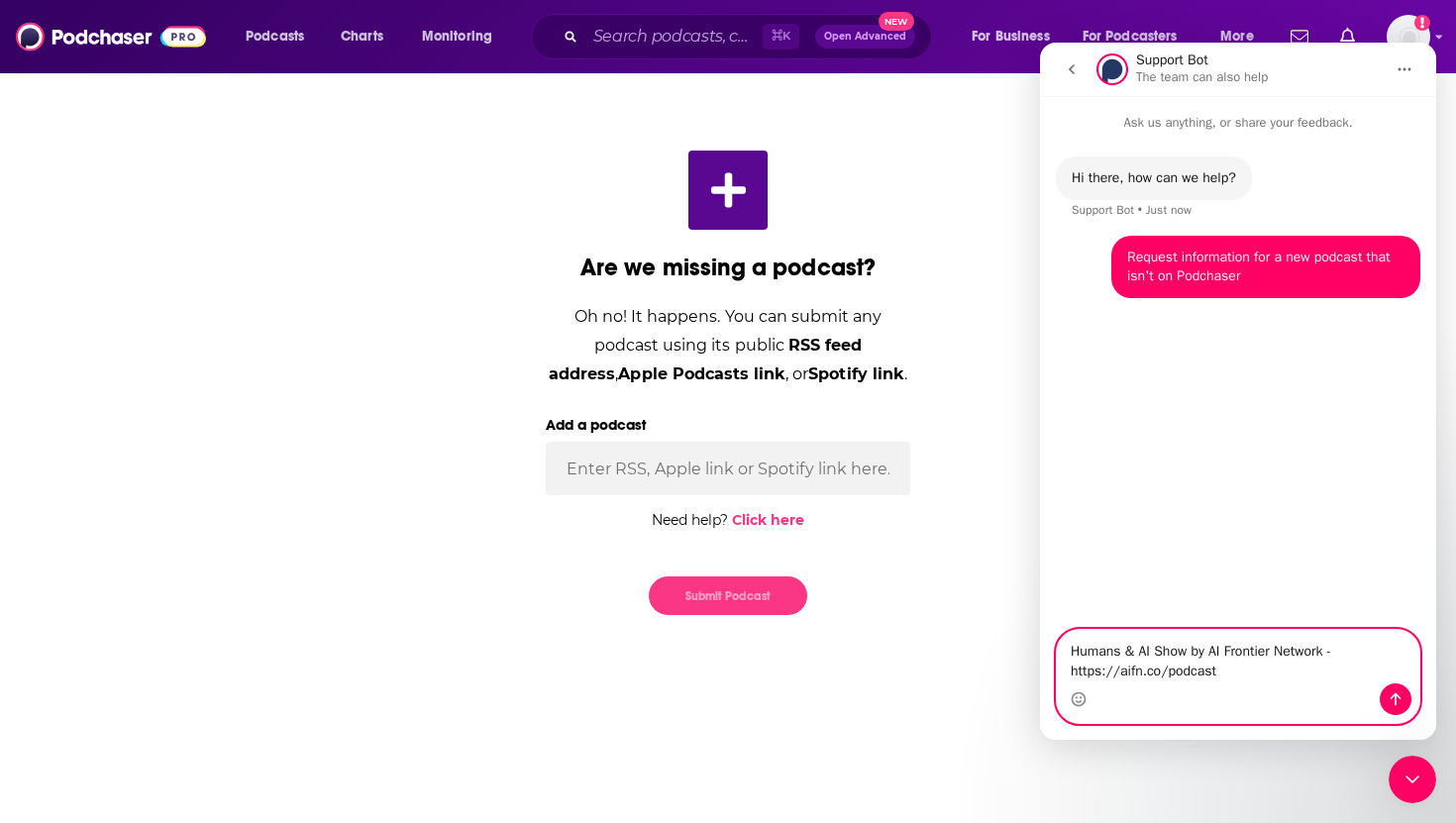 type 